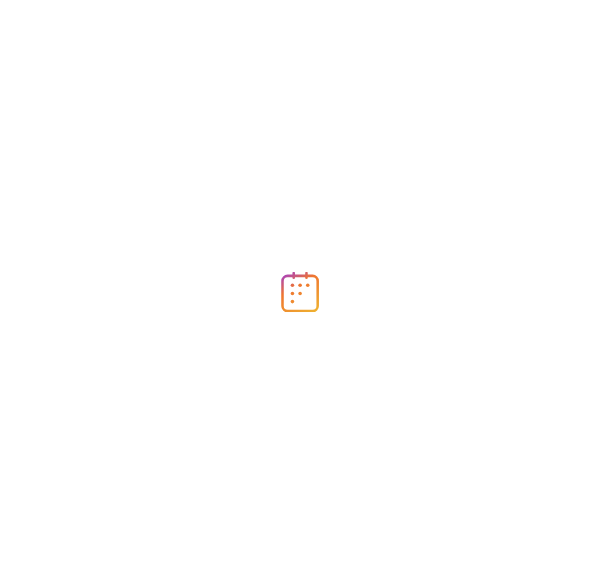 scroll, scrollTop: 0, scrollLeft: 0, axis: both 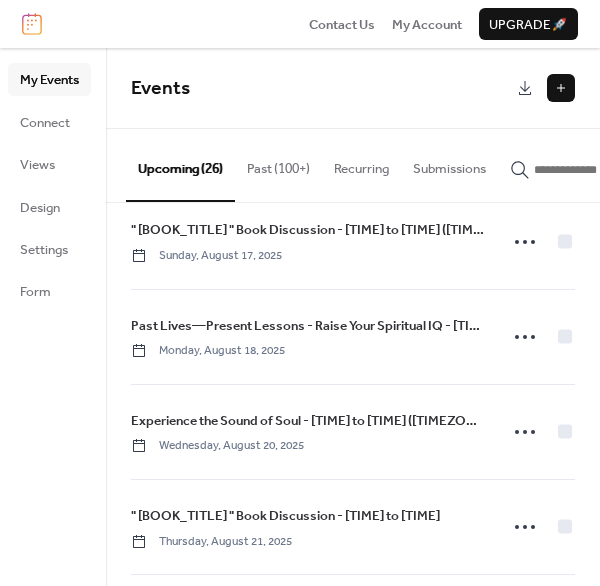 click on "Past (100+)" at bounding box center (278, 164) 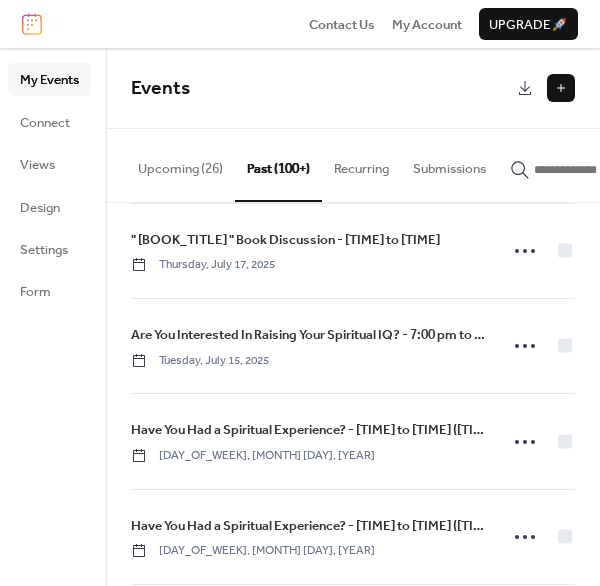 scroll, scrollTop: 800, scrollLeft: 0, axis: vertical 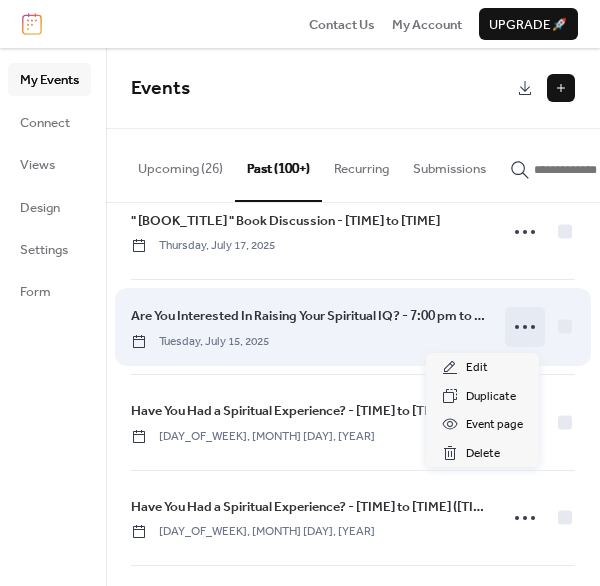 click 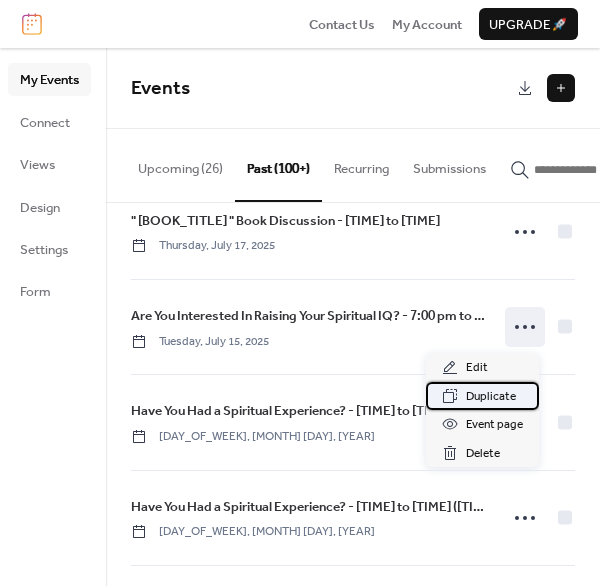click on "Duplicate" at bounding box center [491, 397] 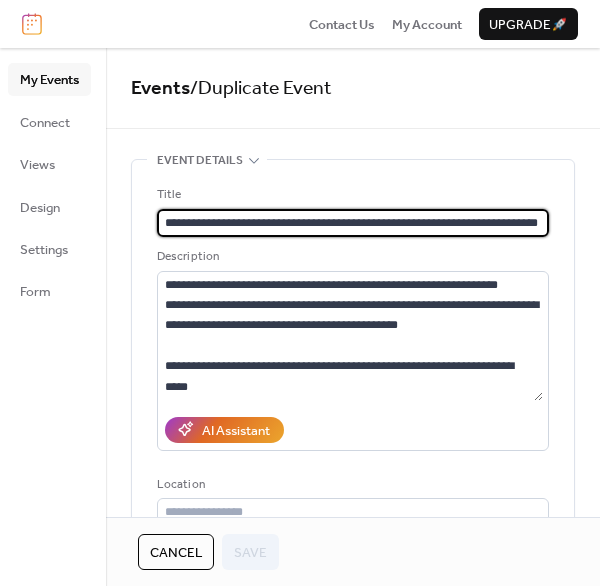 scroll, scrollTop: 0, scrollLeft: 2, axis: horizontal 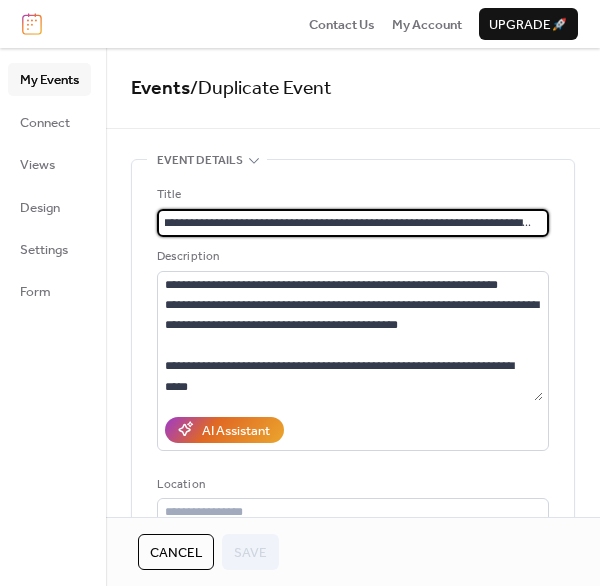 click on "**********" at bounding box center [350, 223] 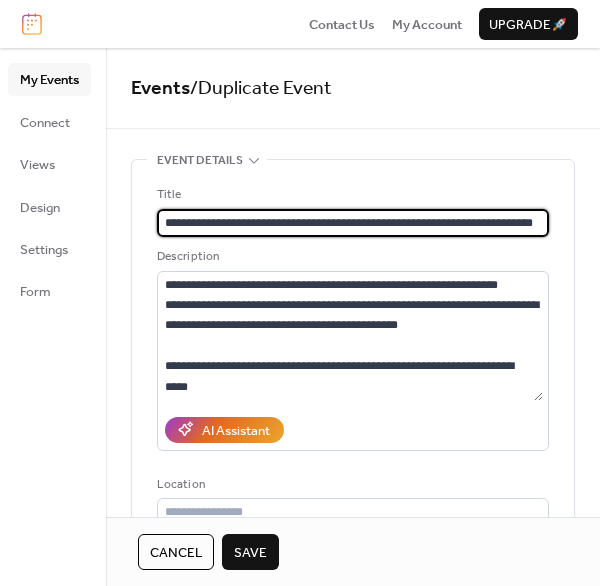 scroll, scrollTop: 0, scrollLeft: 0, axis: both 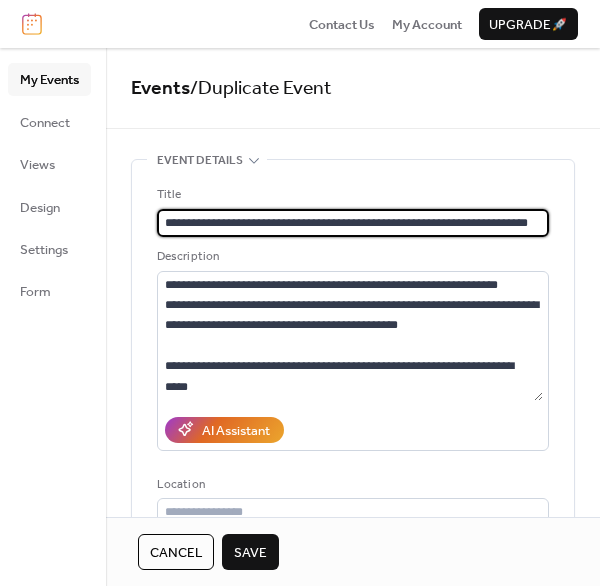 click on "**********" at bounding box center (350, 223) 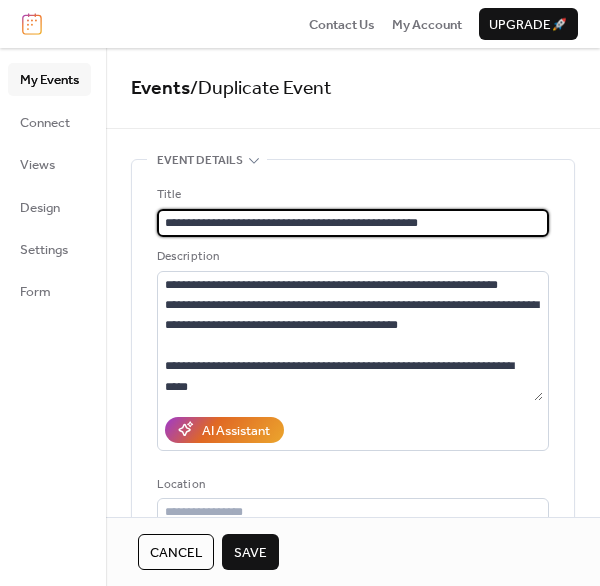 click on "**********" at bounding box center (350, 223) 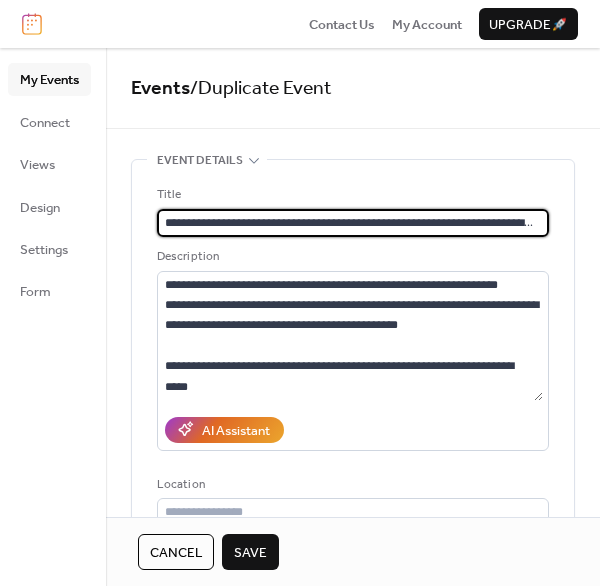type on "**********" 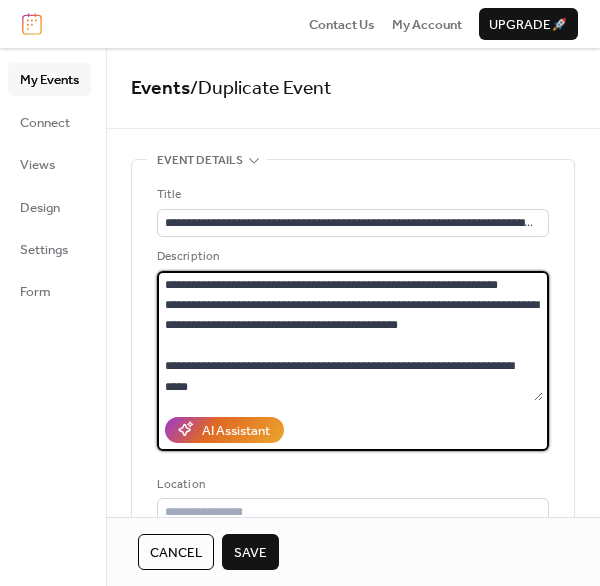 drag, startPoint x: 166, startPoint y: 284, endPoint x: 221, endPoint y: 385, distance: 115.00435 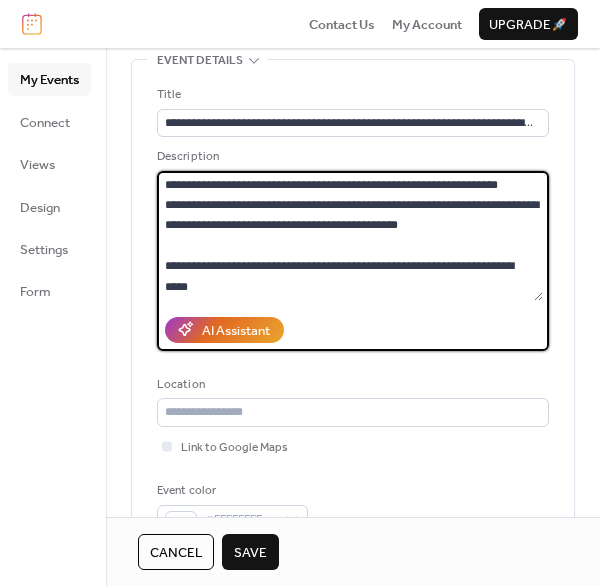 paste on "**********" 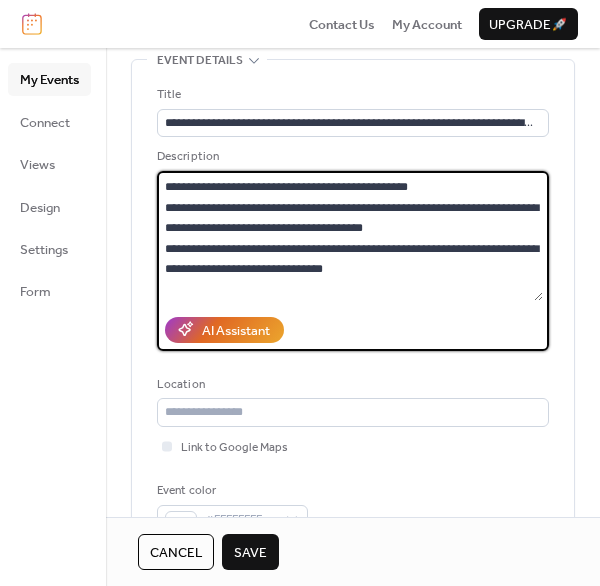 scroll, scrollTop: 240, scrollLeft: 0, axis: vertical 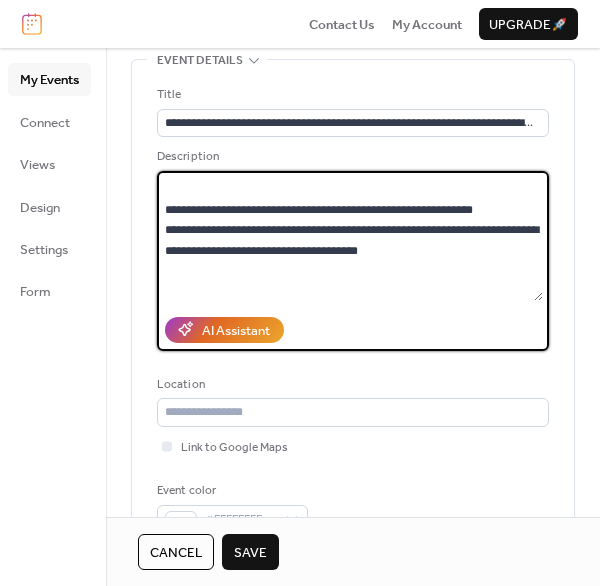 drag, startPoint x: 178, startPoint y: 192, endPoint x: 428, endPoint y: 256, distance: 258.062 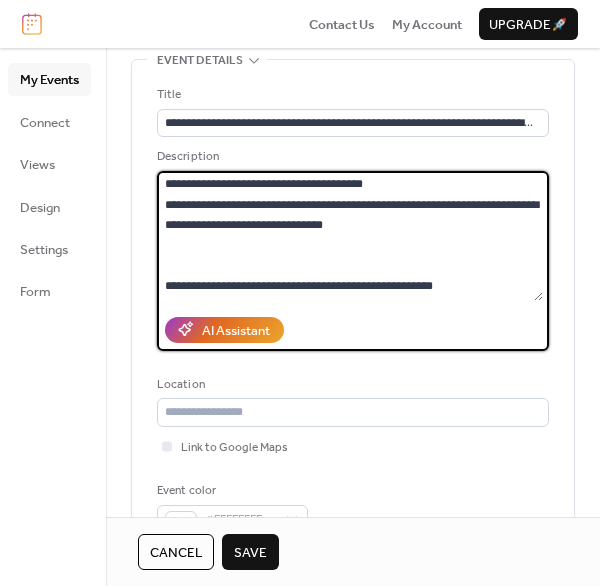 scroll, scrollTop: 140, scrollLeft: 0, axis: vertical 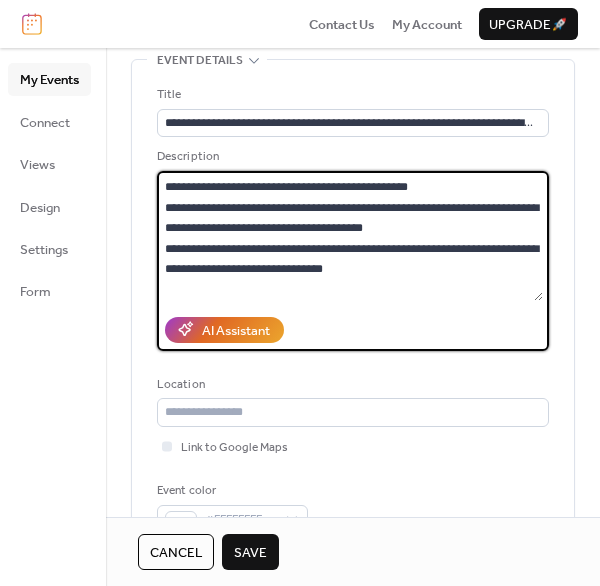 click at bounding box center (350, 236) 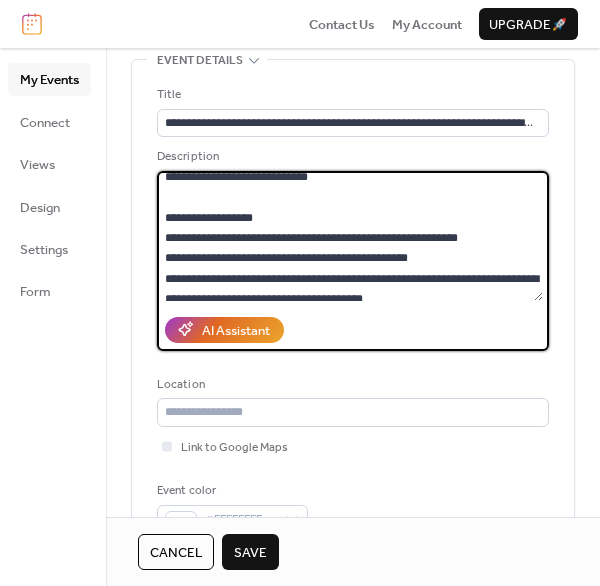 scroll, scrollTop: 0, scrollLeft: 0, axis: both 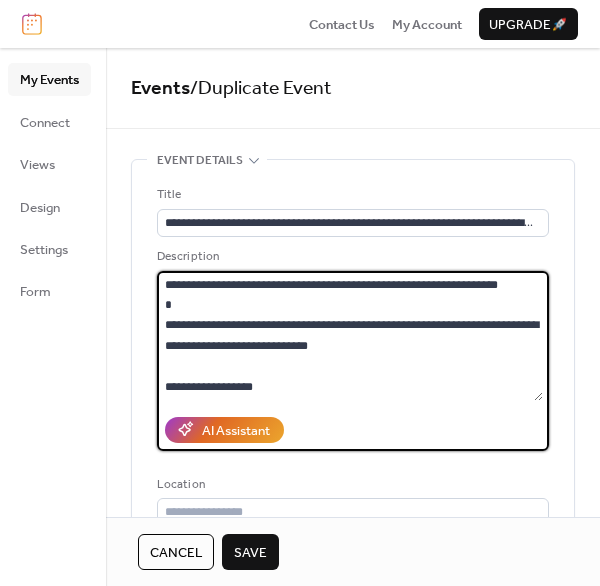 click at bounding box center (350, 336) 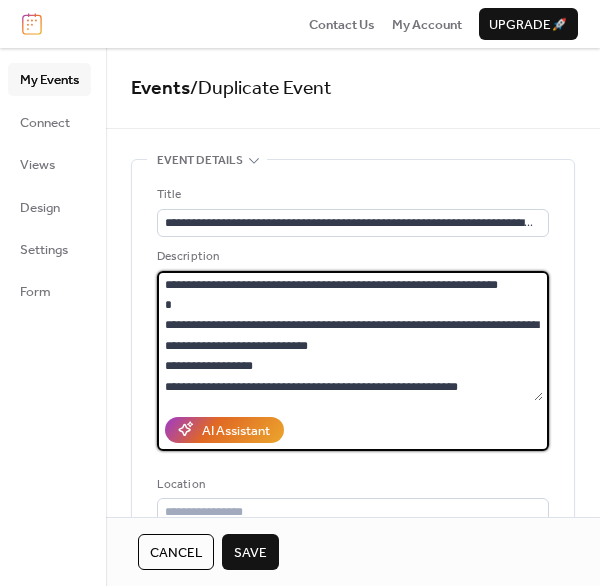 click at bounding box center (350, 336) 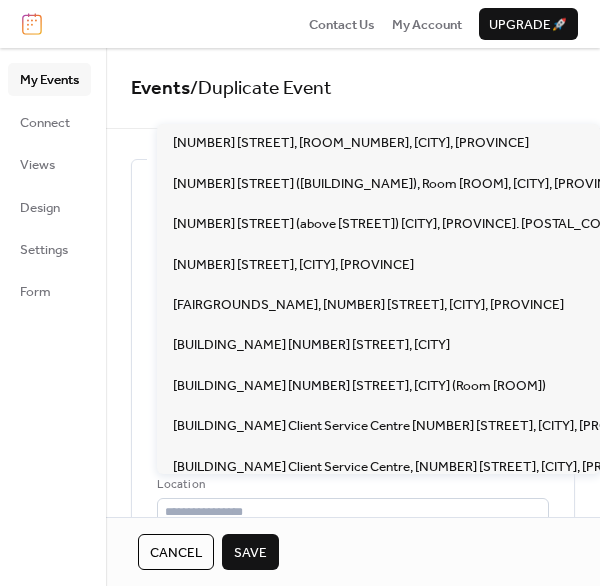 click on "**********" at bounding box center (353, 918) 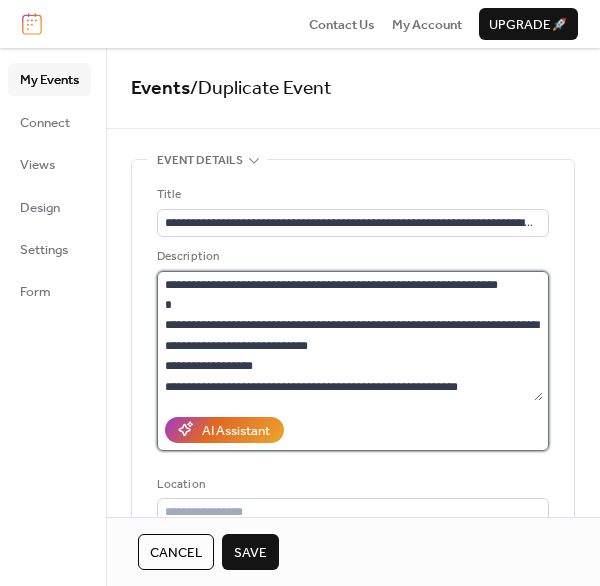 click at bounding box center (350, 336) 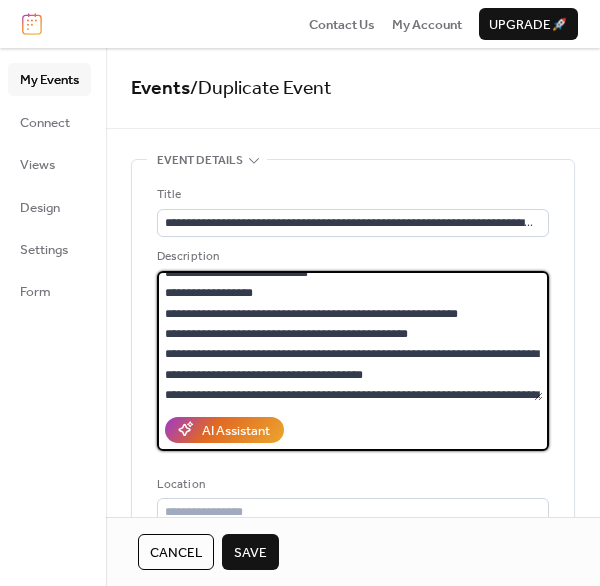 scroll, scrollTop: 100, scrollLeft: 0, axis: vertical 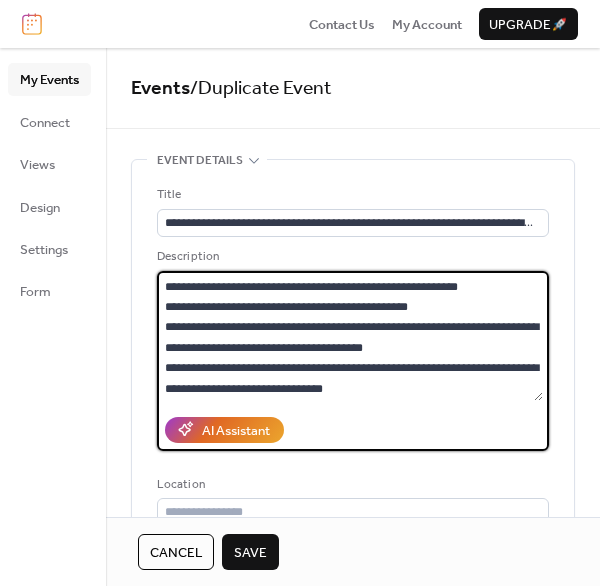 click at bounding box center [350, 336] 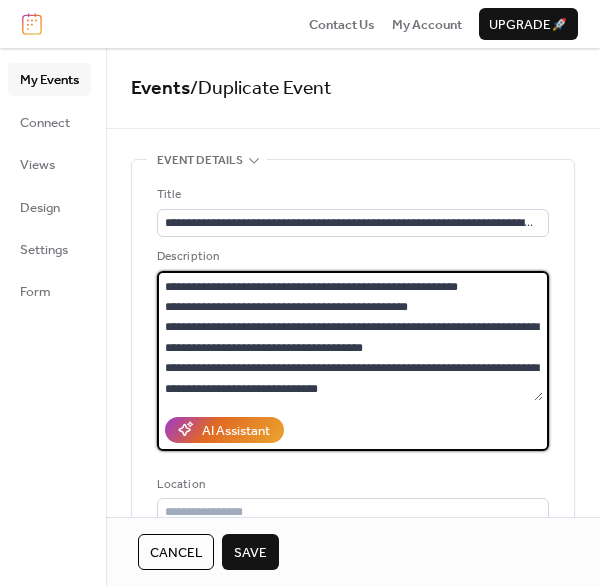scroll, scrollTop: 200, scrollLeft: 0, axis: vertical 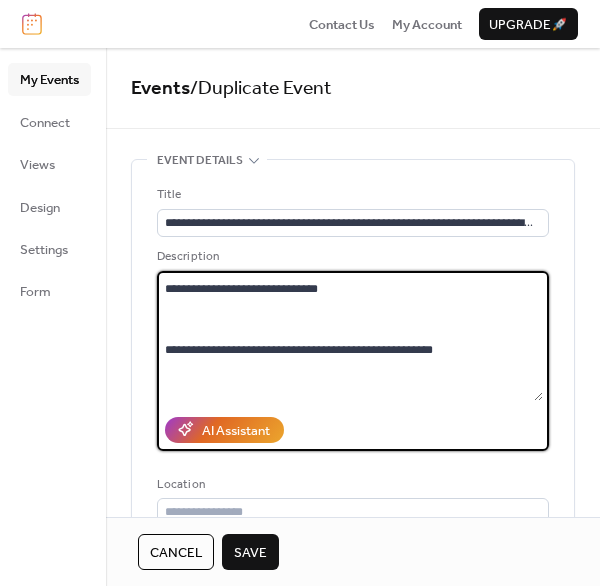click at bounding box center (350, 336) 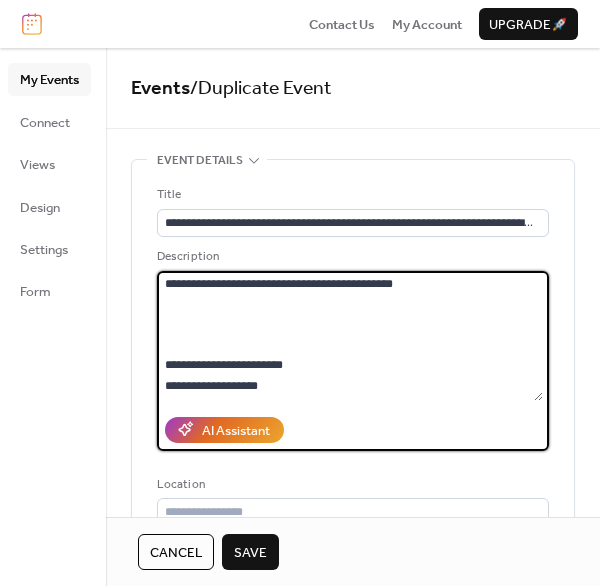 scroll, scrollTop: 469, scrollLeft: 0, axis: vertical 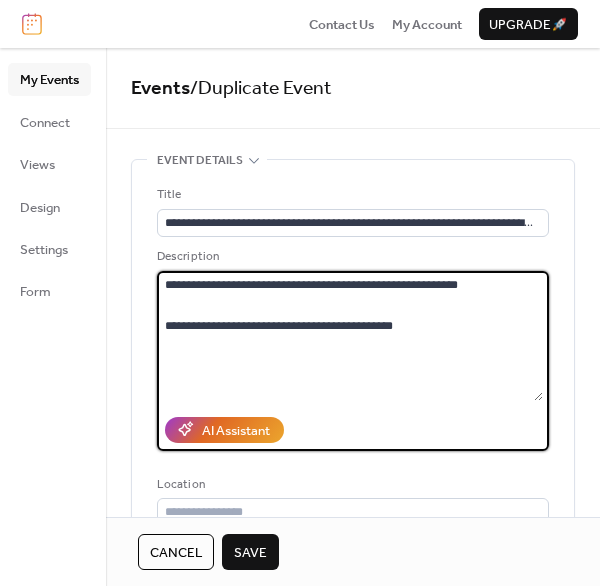 drag, startPoint x: 164, startPoint y: 305, endPoint x: 452, endPoint y: 343, distance: 290.49612 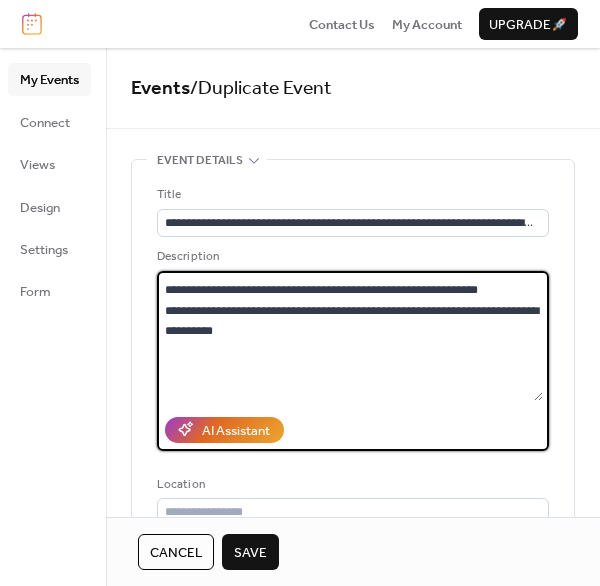 scroll, scrollTop: 350, scrollLeft: 0, axis: vertical 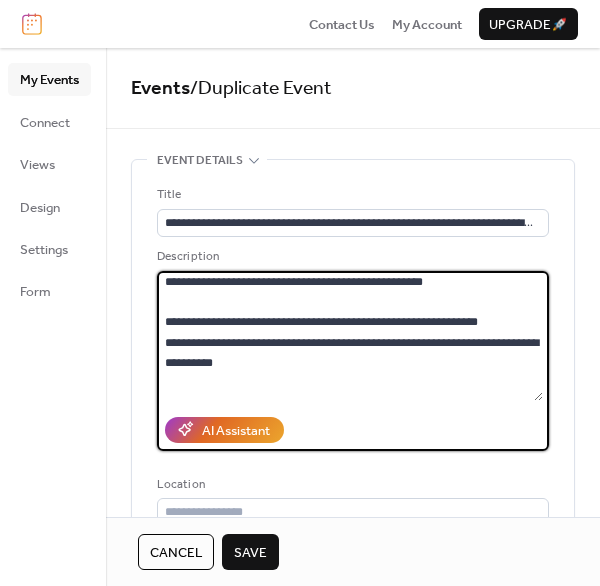 click on "**********" at bounding box center [350, 336] 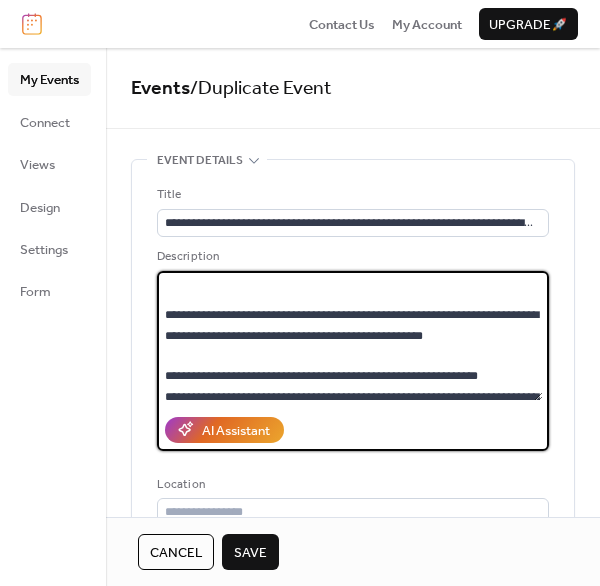scroll, scrollTop: 326, scrollLeft: 0, axis: vertical 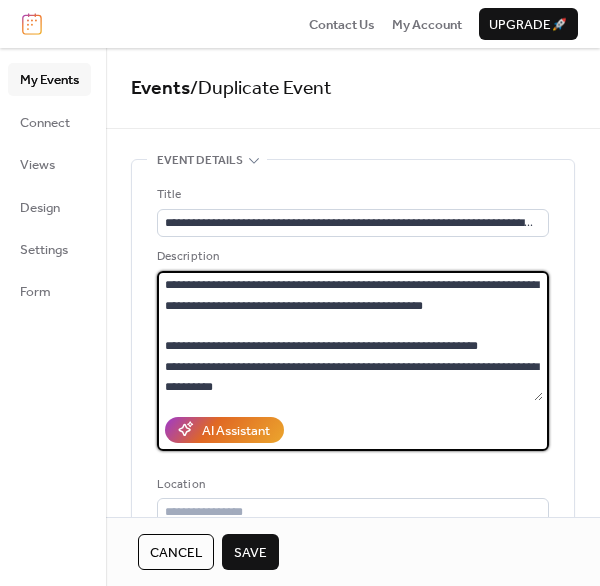 click on "**********" at bounding box center (350, 336) 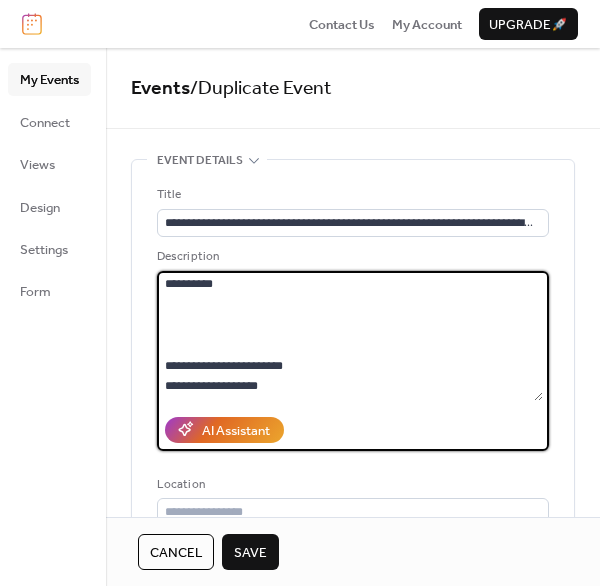 scroll, scrollTop: 489, scrollLeft: 0, axis: vertical 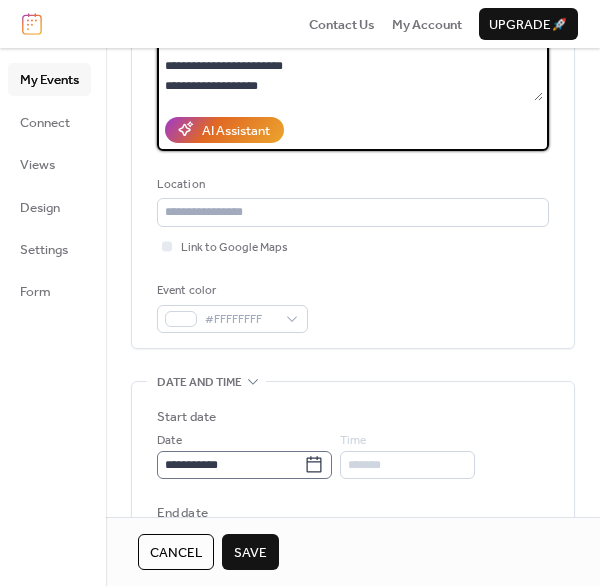 type on "**********" 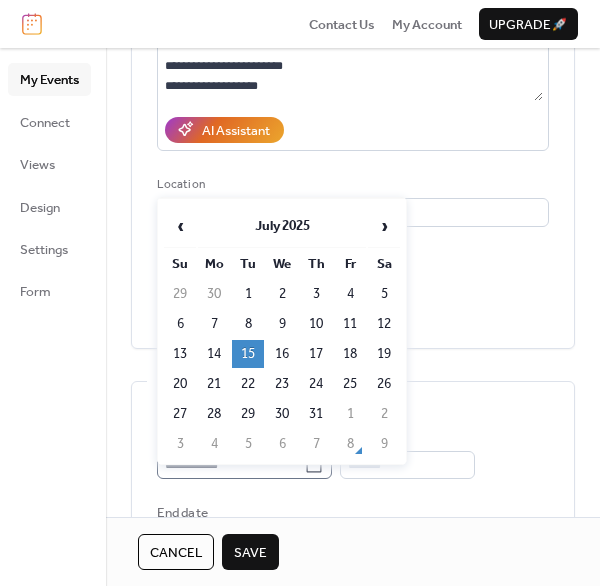click on "**********" at bounding box center [300, 293] 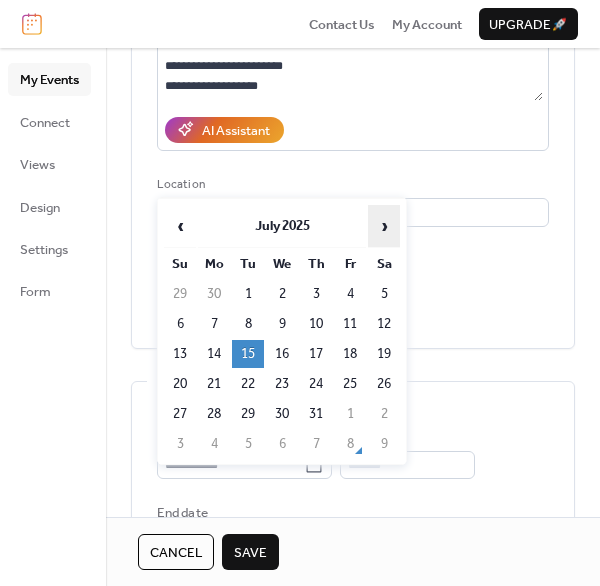 click on "›" at bounding box center (384, 226) 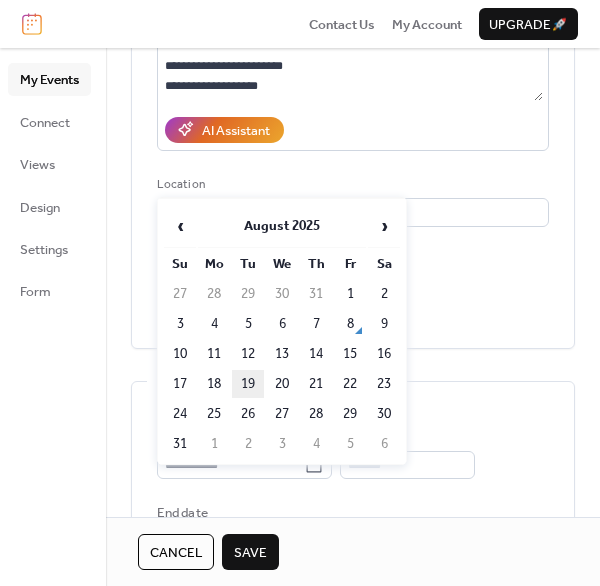 click on "19" at bounding box center (248, 384) 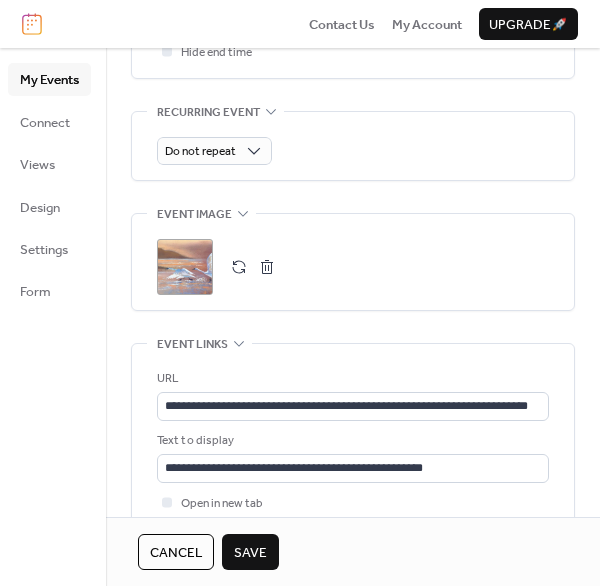 scroll, scrollTop: 900, scrollLeft: 0, axis: vertical 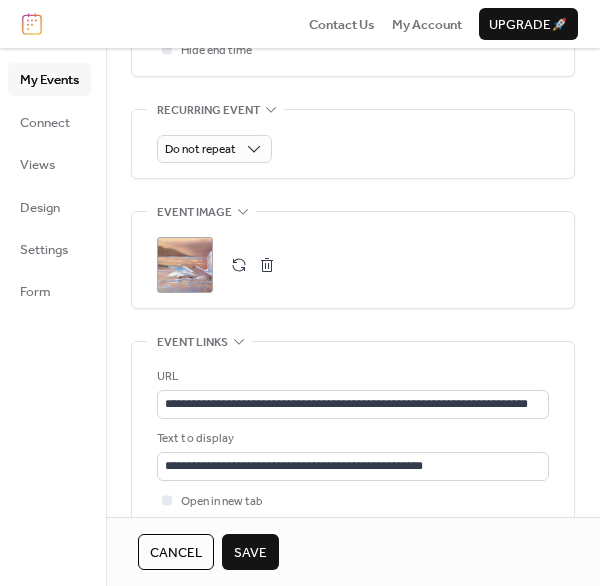 click at bounding box center [267, 265] 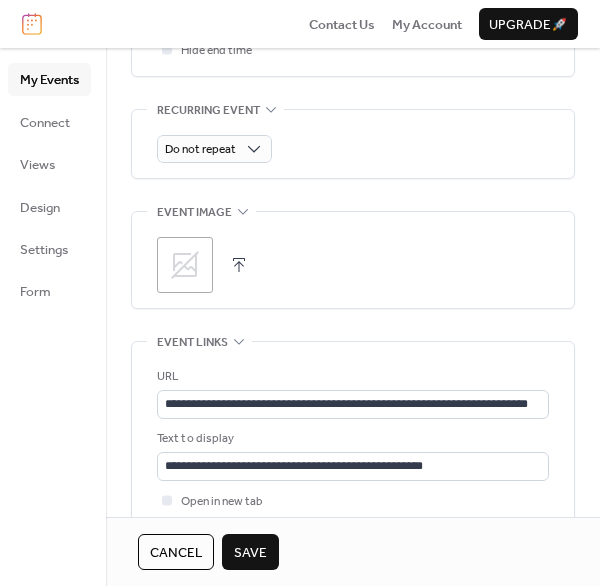 click at bounding box center [239, 265] 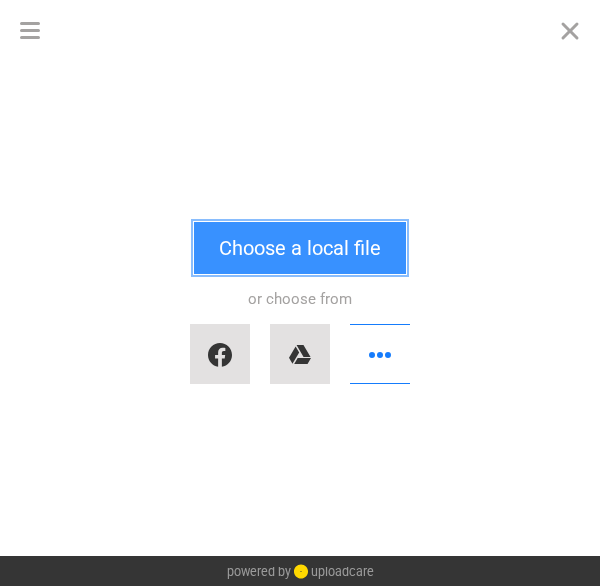 click on "Choose a local file" at bounding box center (300, 248) 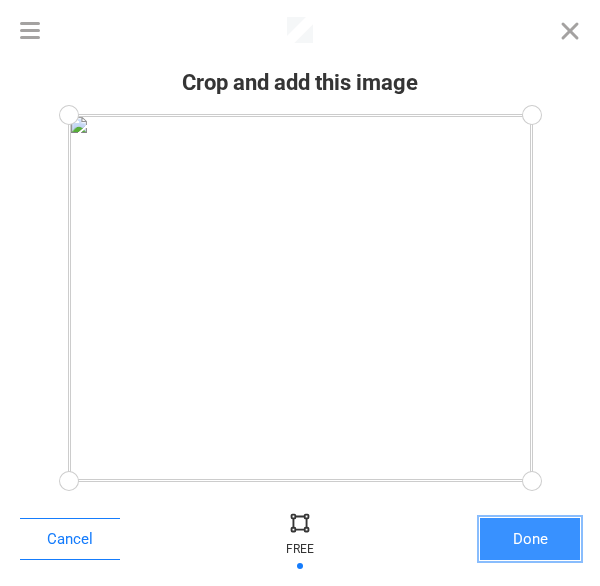 click on "Done" at bounding box center [530, 539] 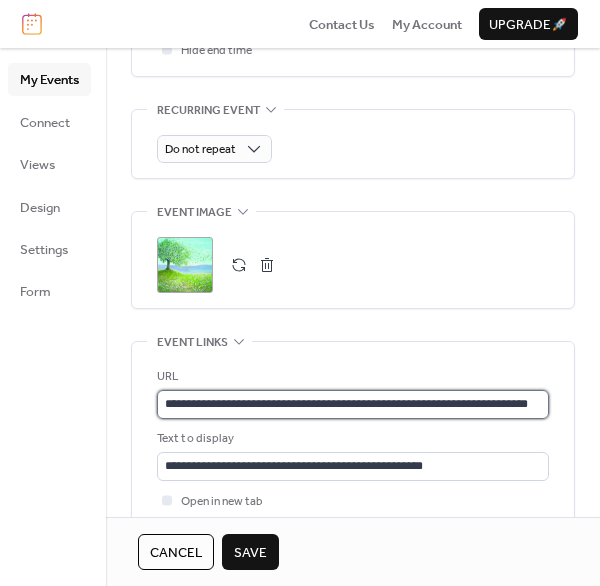 click on "**********" at bounding box center [353, 404] 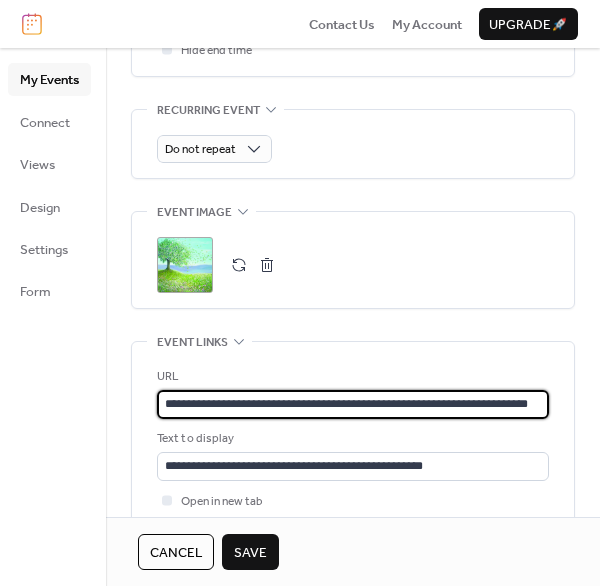 scroll, scrollTop: 0, scrollLeft: 77, axis: horizontal 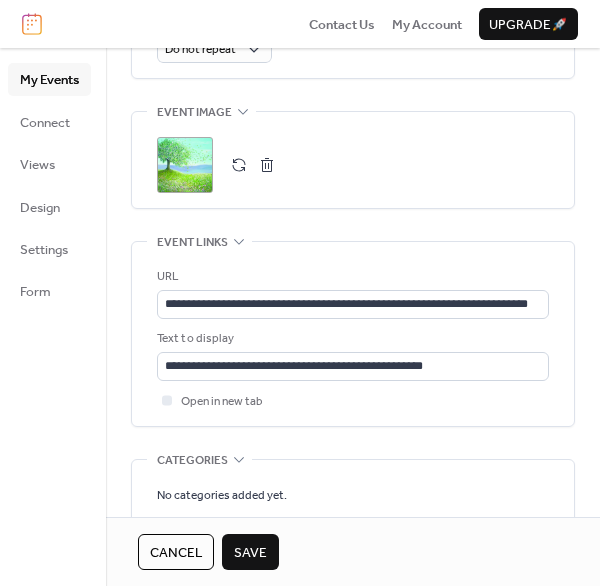 click on "Save" at bounding box center [250, 553] 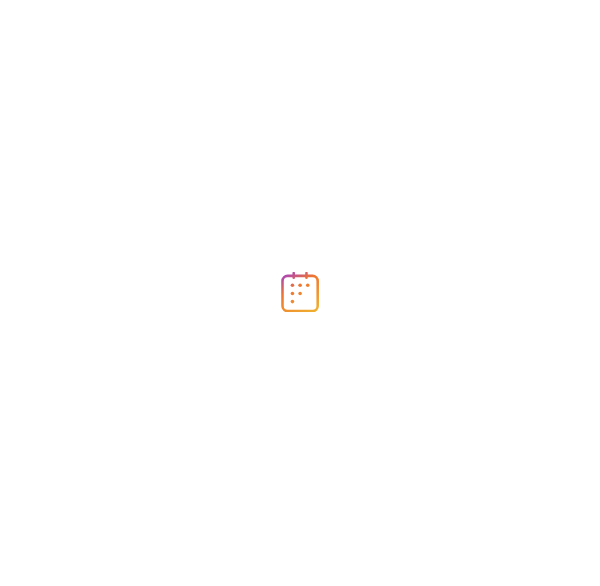 scroll, scrollTop: 0, scrollLeft: 0, axis: both 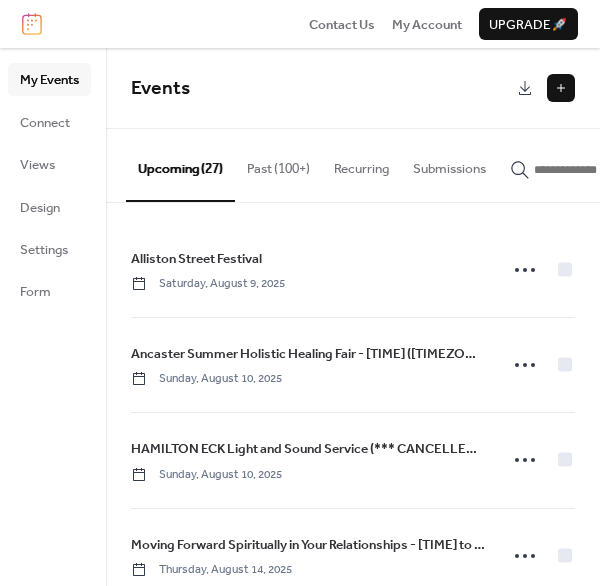 click on "Past (100+)" at bounding box center (278, 164) 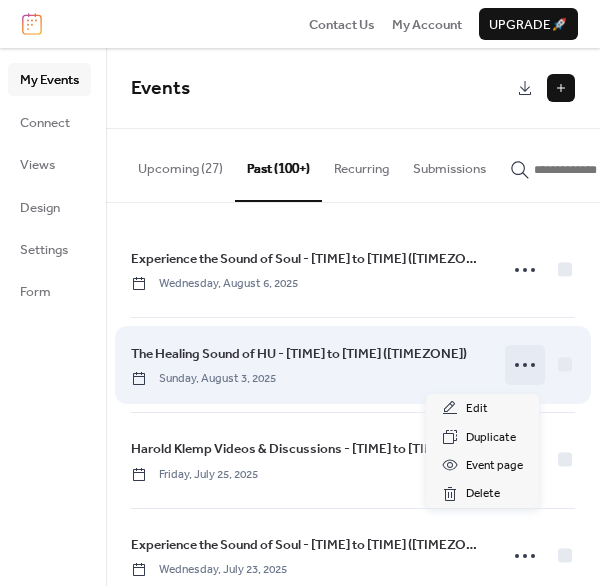 click 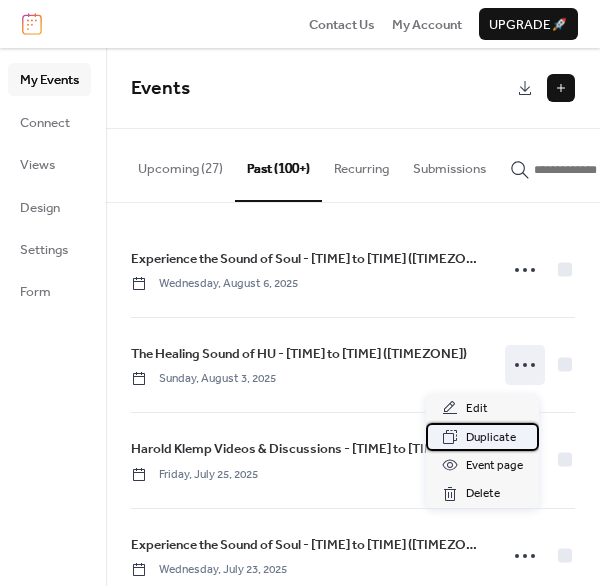 click on "Duplicate" at bounding box center [491, 438] 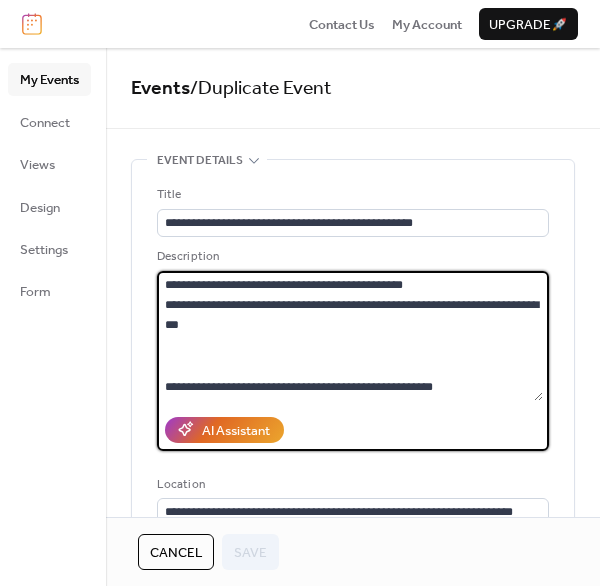 drag, startPoint x: 165, startPoint y: 285, endPoint x: 236, endPoint y: 323, distance: 80.529495 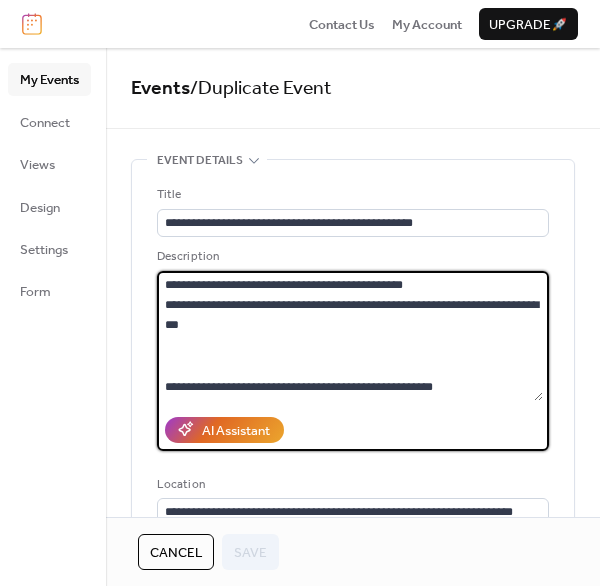 paste on "**********" 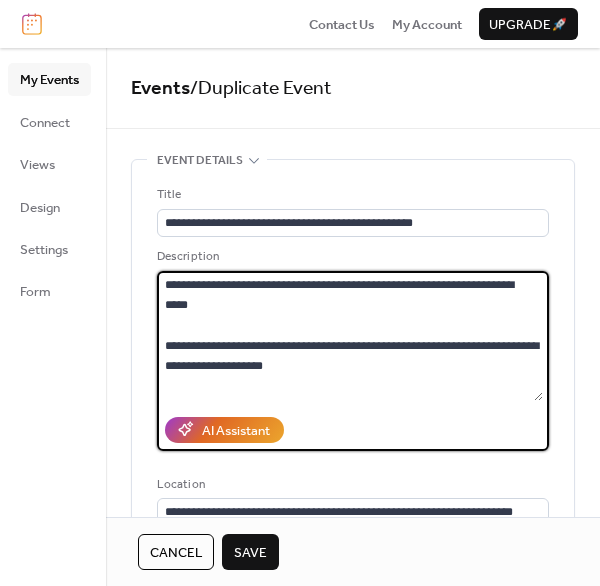 click on "**********" at bounding box center (350, 336) 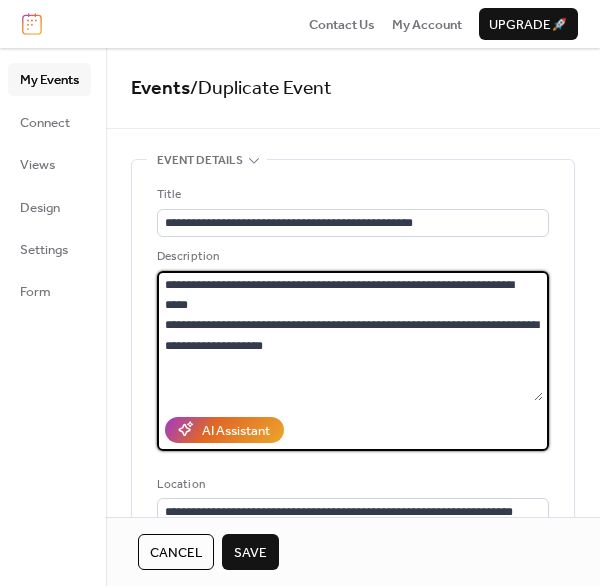 click on "**********" at bounding box center (350, 336) 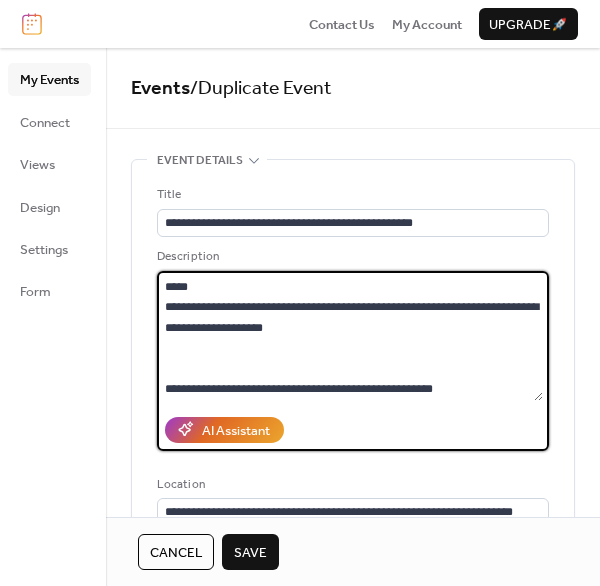 scroll, scrollTop: 118, scrollLeft: 0, axis: vertical 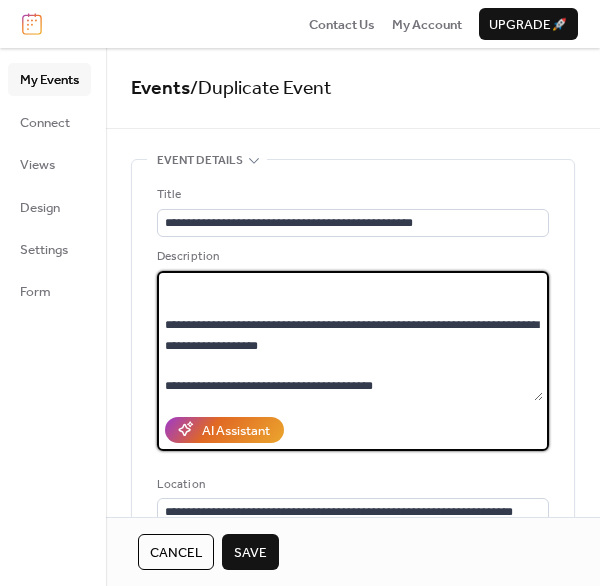 drag, startPoint x: 166, startPoint y: 347, endPoint x: 378, endPoint y: 353, distance: 212.08488 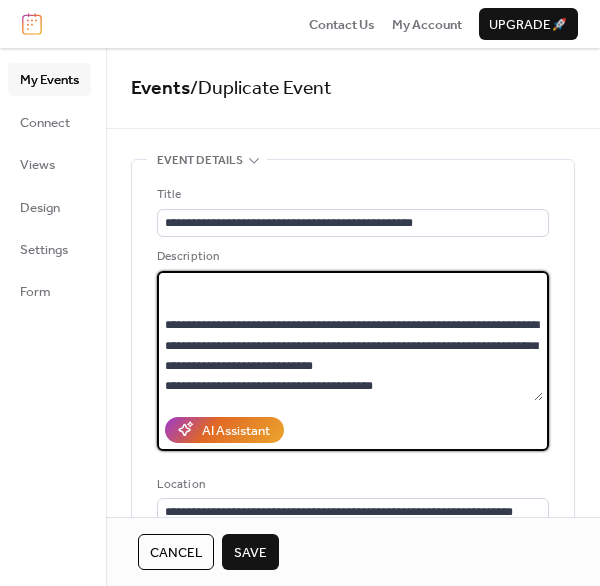 click on "**********" at bounding box center [350, 336] 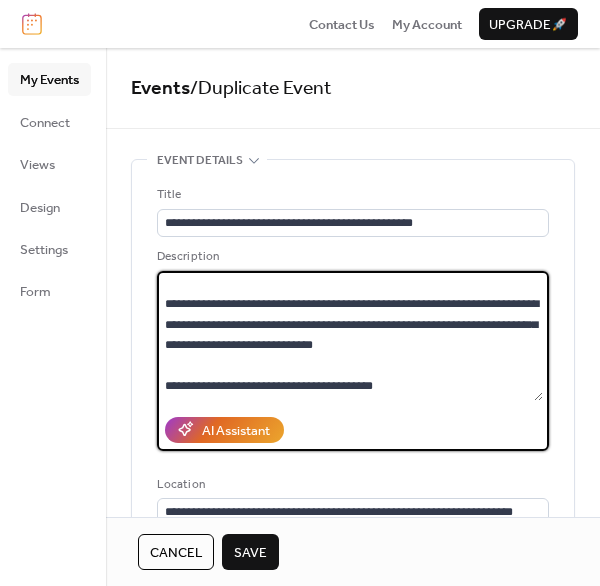 scroll, scrollTop: 224, scrollLeft: 0, axis: vertical 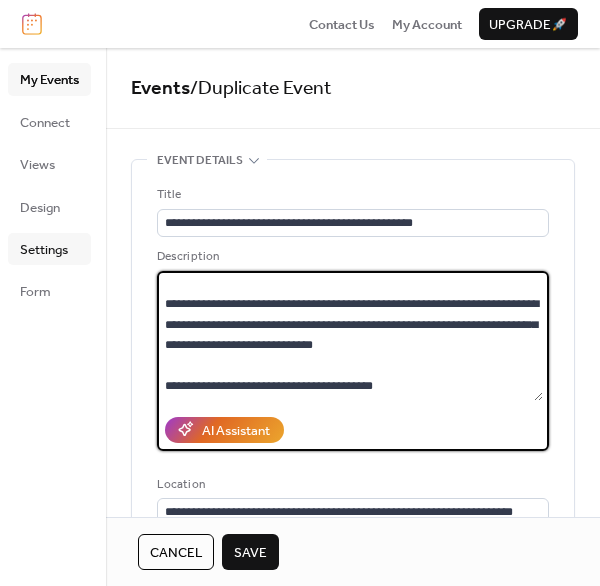 type on "**********" 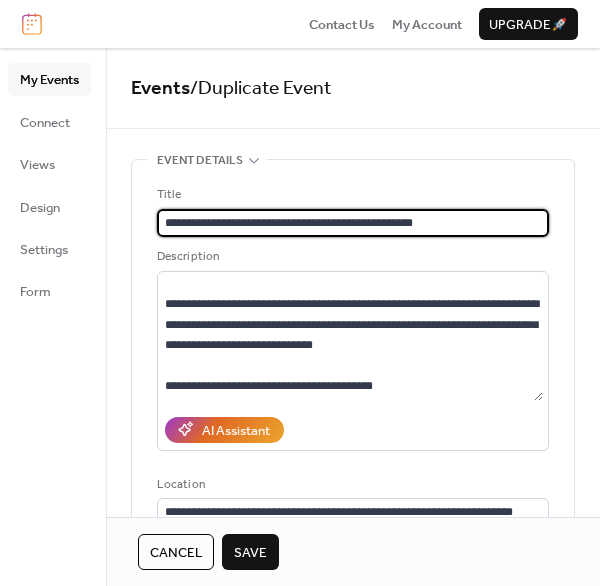 drag, startPoint x: 164, startPoint y: 223, endPoint x: 294, endPoint y: 209, distance: 130.75168 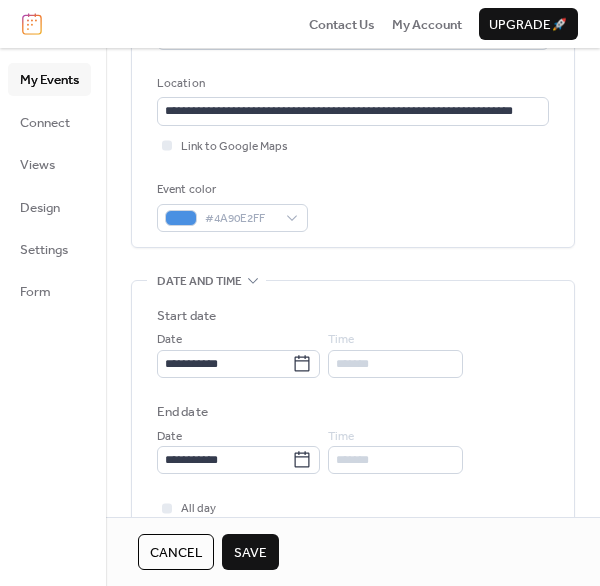 scroll, scrollTop: 500, scrollLeft: 0, axis: vertical 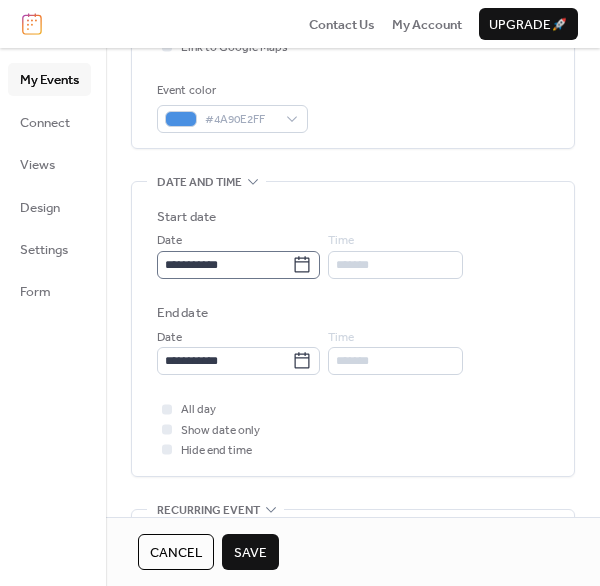 type on "**********" 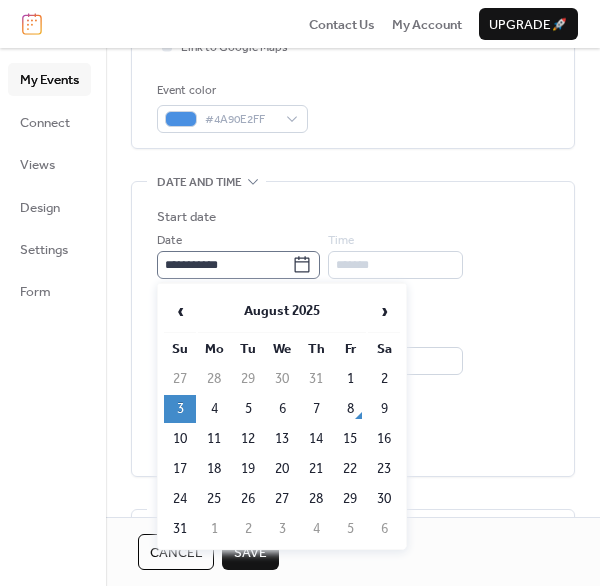 click 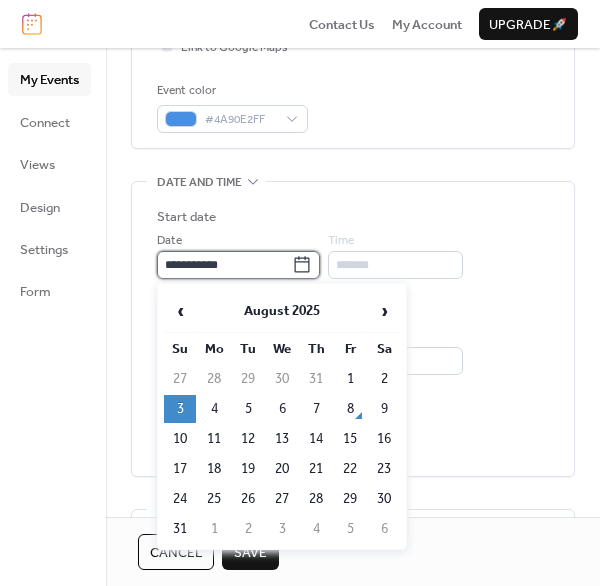 click on "**********" at bounding box center [224, 265] 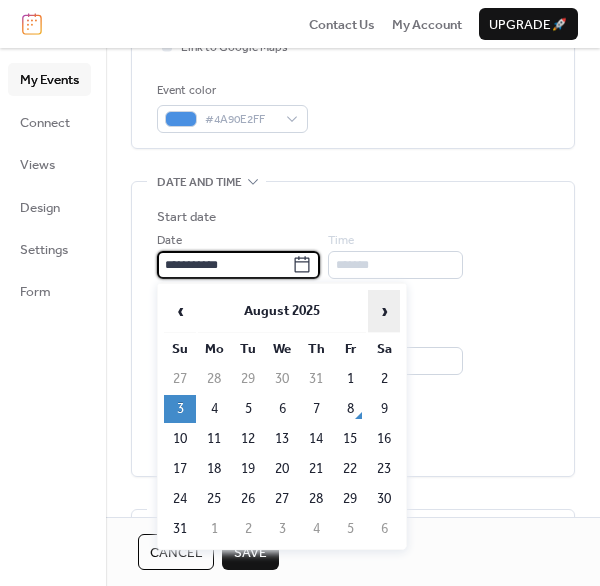 click on "›" at bounding box center [384, 311] 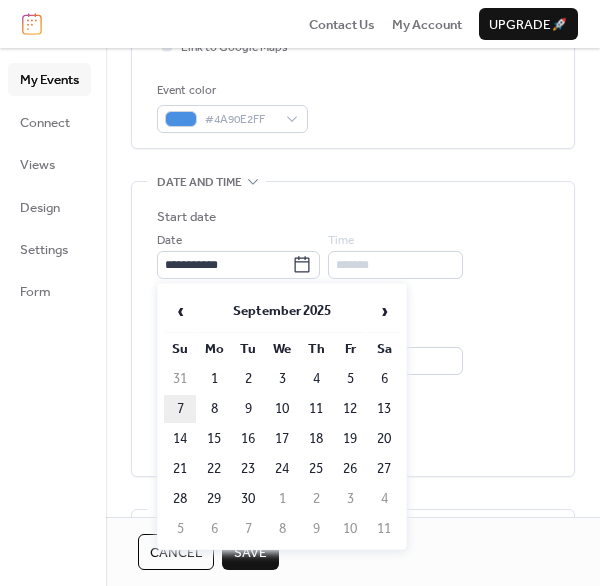 click on "7" at bounding box center [180, 409] 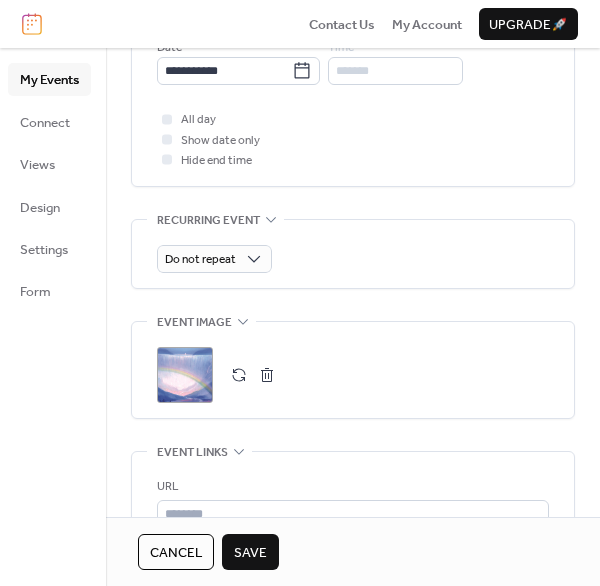 scroll, scrollTop: 800, scrollLeft: 0, axis: vertical 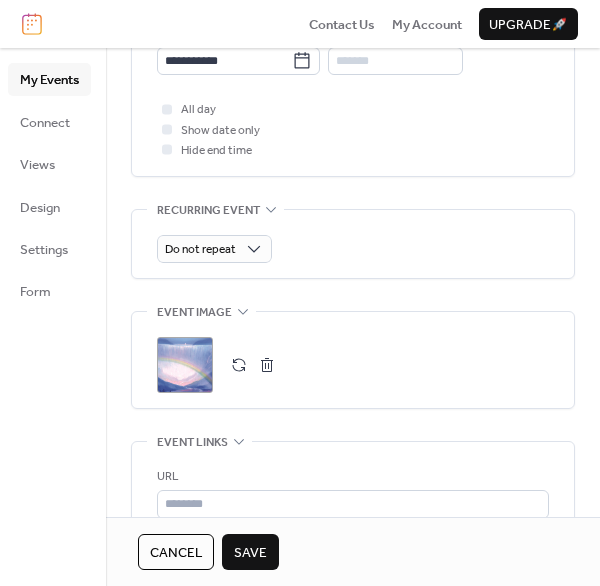 click at bounding box center [267, 365] 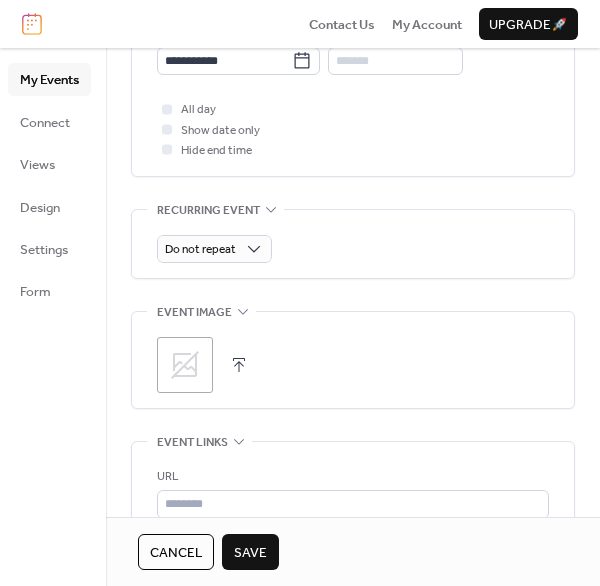 click at bounding box center (239, 365) 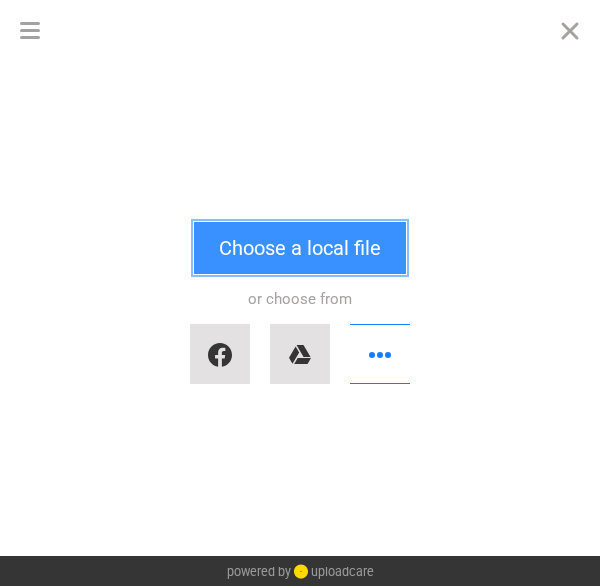 click on "Choose a local file" at bounding box center [300, 248] 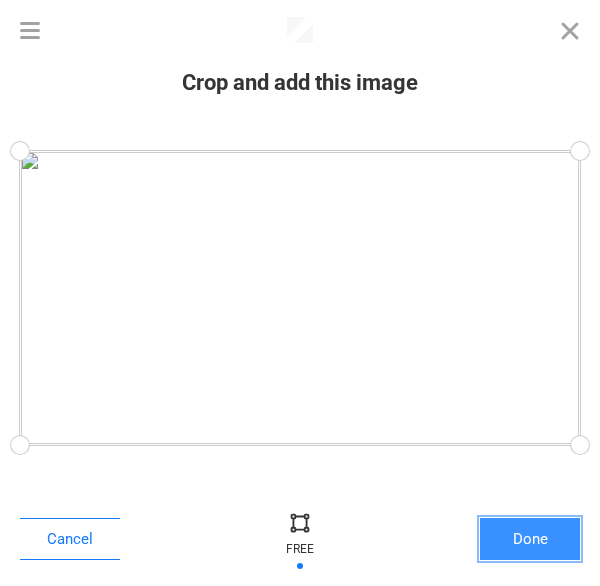 click on "Done" at bounding box center (530, 539) 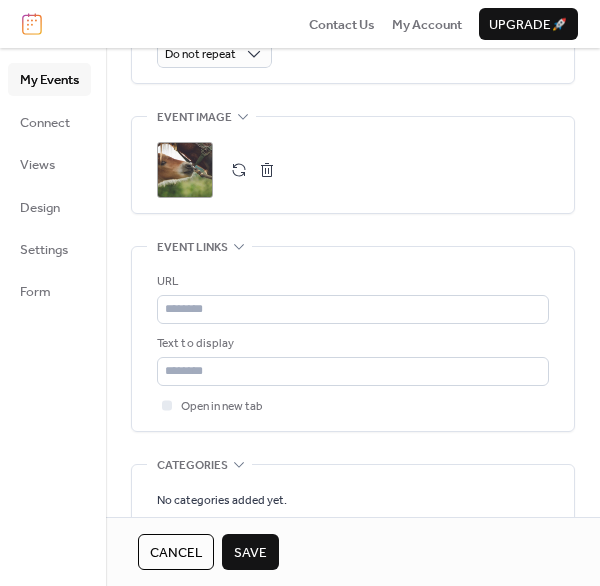 scroll, scrollTop: 1000, scrollLeft: 0, axis: vertical 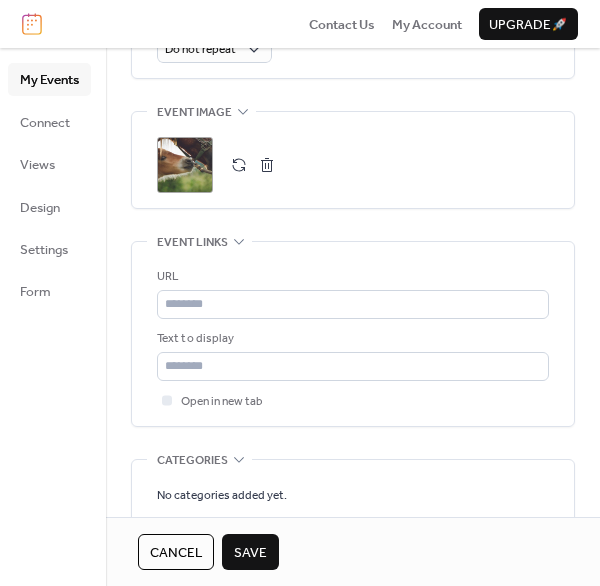 click on "Save" at bounding box center (250, 553) 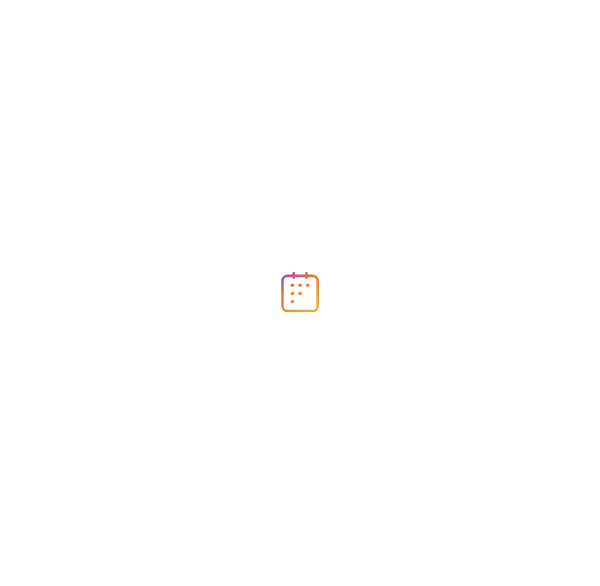 scroll, scrollTop: 0, scrollLeft: 0, axis: both 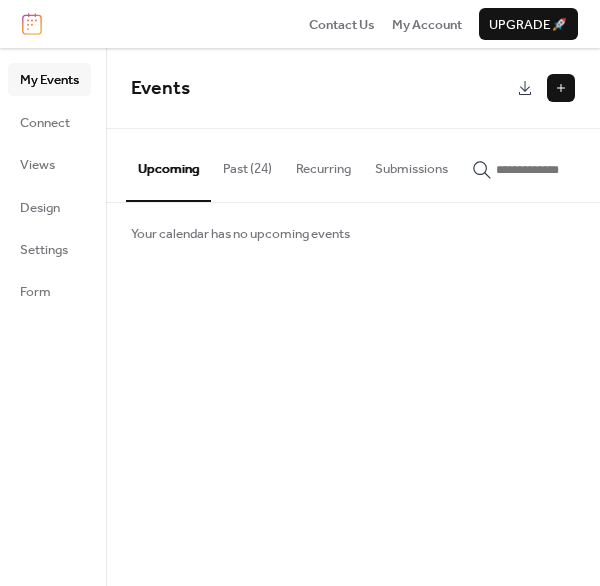 click on "Past (24)" at bounding box center [247, 164] 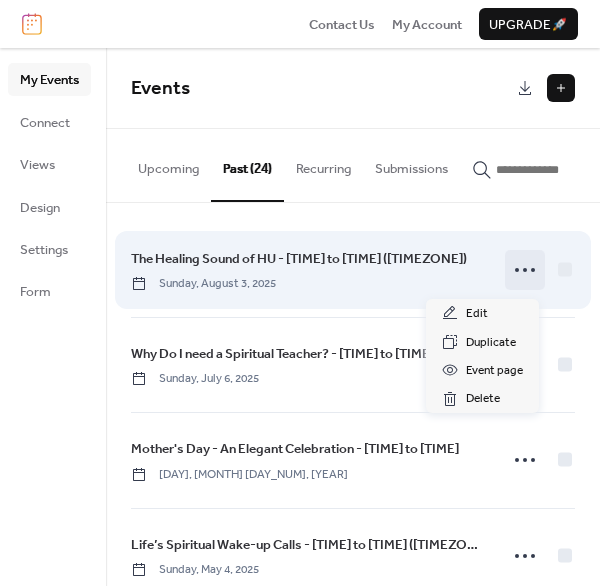 click 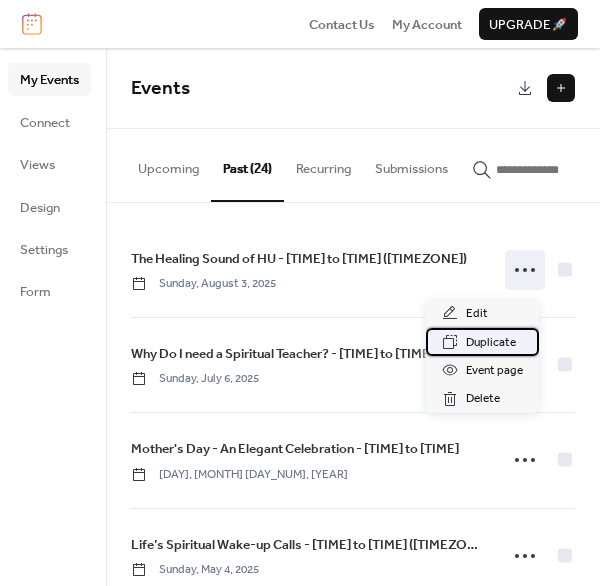 click on "Duplicate" at bounding box center (491, 343) 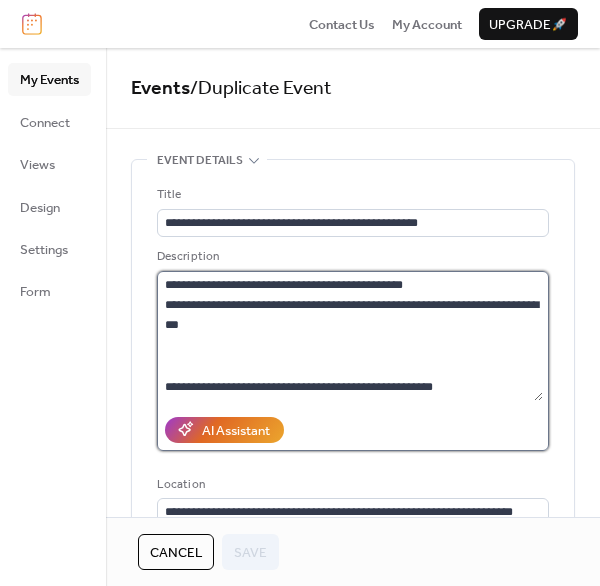 drag, startPoint x: 162, startPoint y: 284, endPoint x: 178, endPoint y: 288, distance: 16.492422 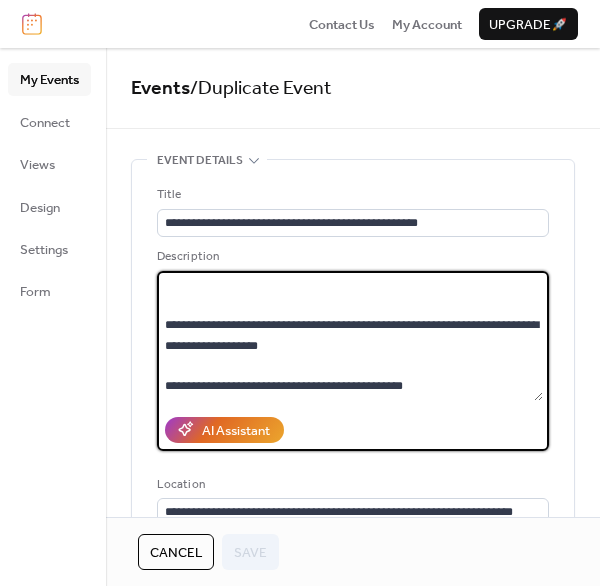 scroll, scrollTop: 228, scrollLeft: 0, axis: vertical 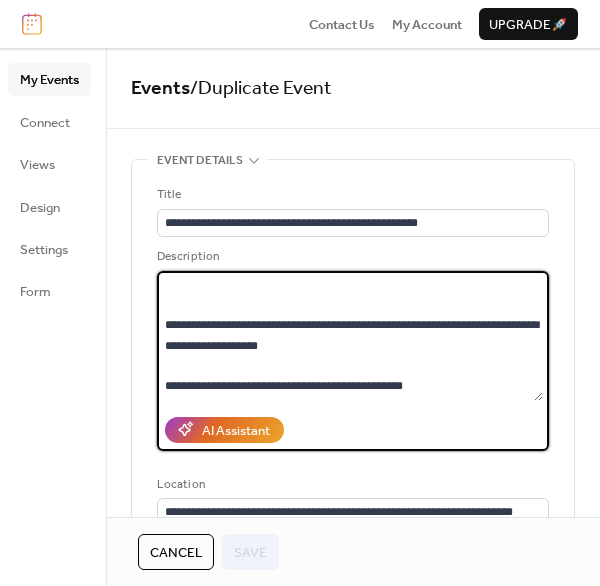 drag, startPoint x: 203, startPoint y: 293, endPoint x: 381, endPoint y: 305, distance: 178.40404 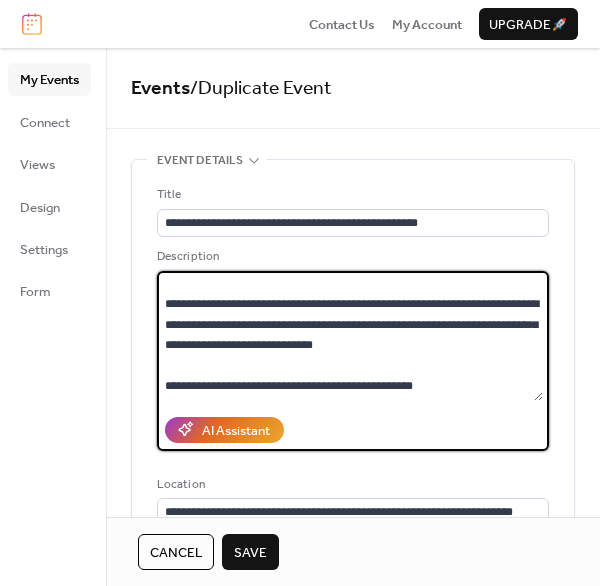 type on "**********" 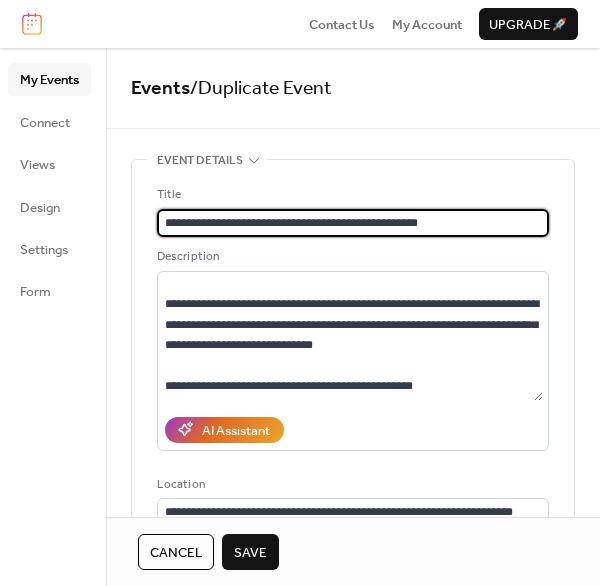 drag, startPoint x: 162, startPoint y: 219, endPoint x: 516, endPoint y: 209, distance: 354.1412 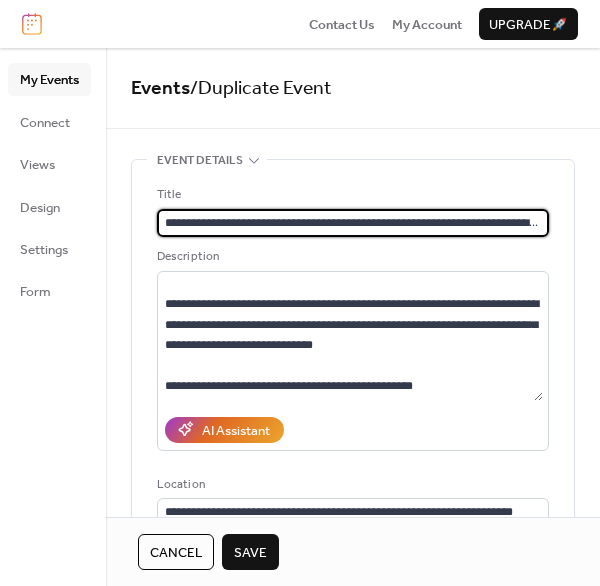 scroll, scrollTop: 0, scrollLeft: 33, axis: horizontal 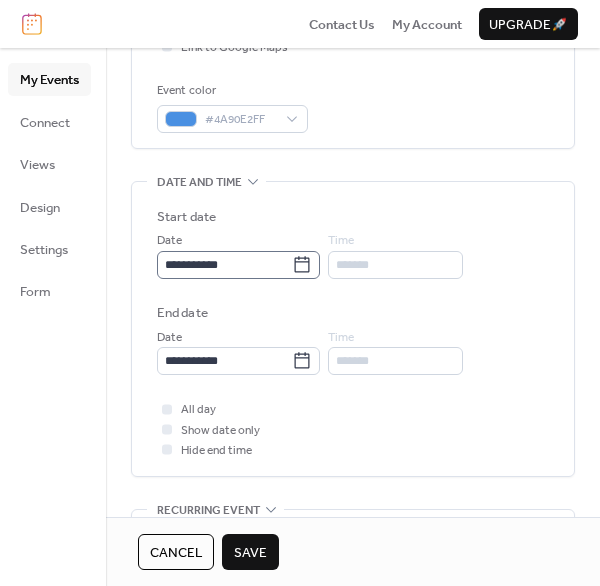 type on "**********" 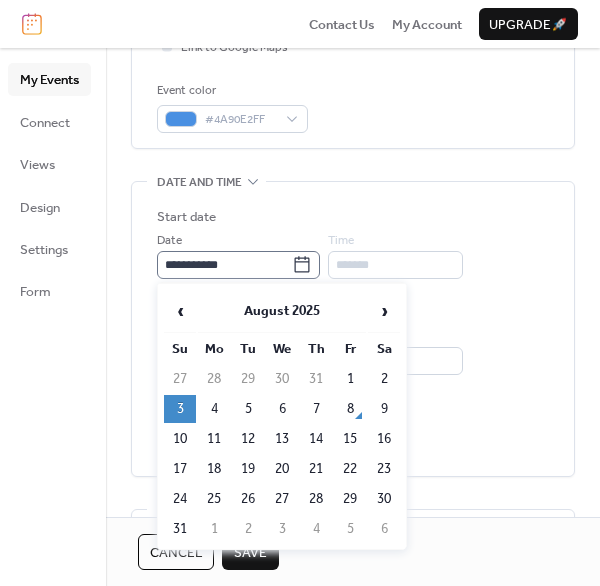 click 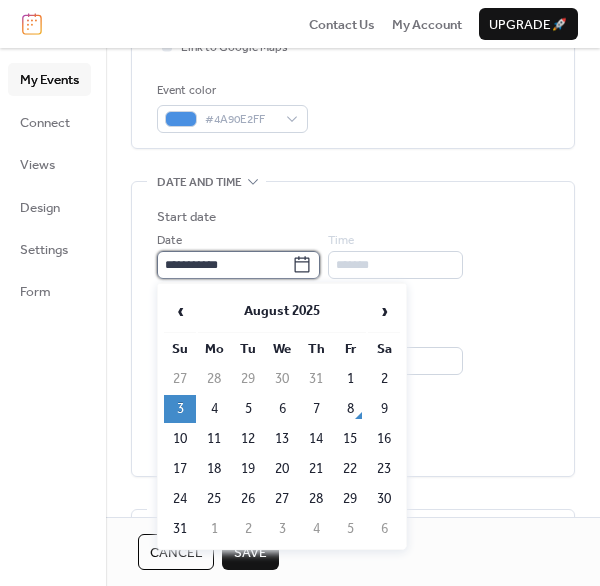 click on "**********" at bounding box center (224, 265) 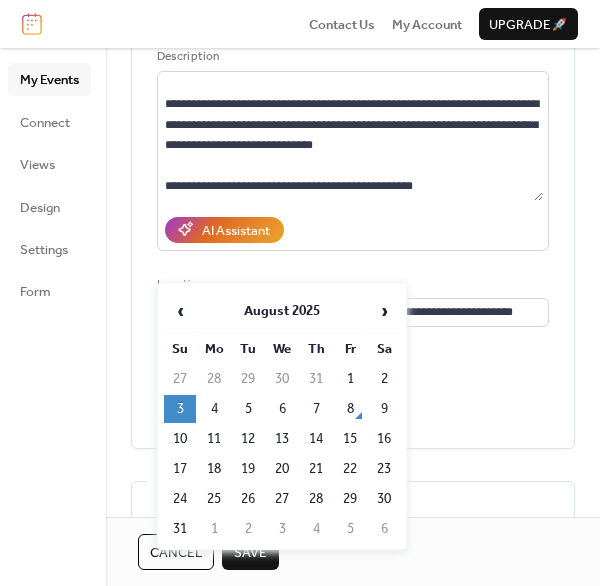 scroll, scrollTop: 0, scrollLeft: 0, axis: both 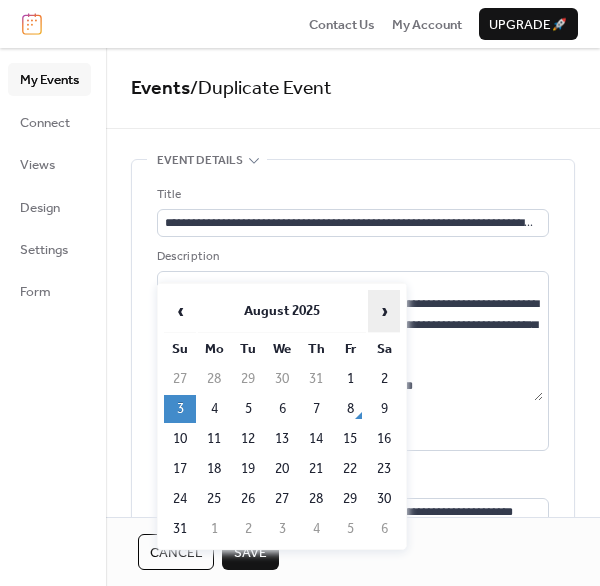 click on "›" at bounding box center [384, 311] 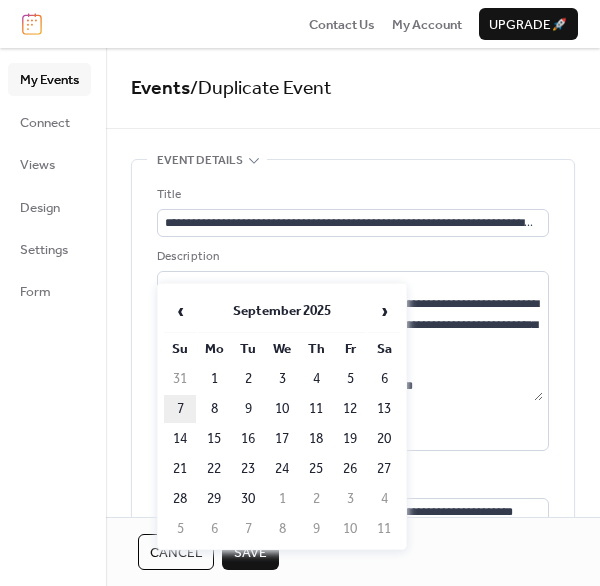click on "7" at bounding box center (180, 409) 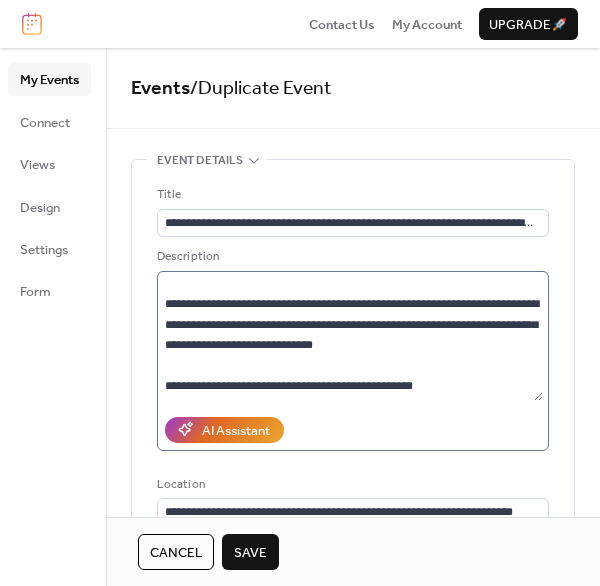 scroll, scrollTop: 387, scrollLeft: 0, axis: vertical 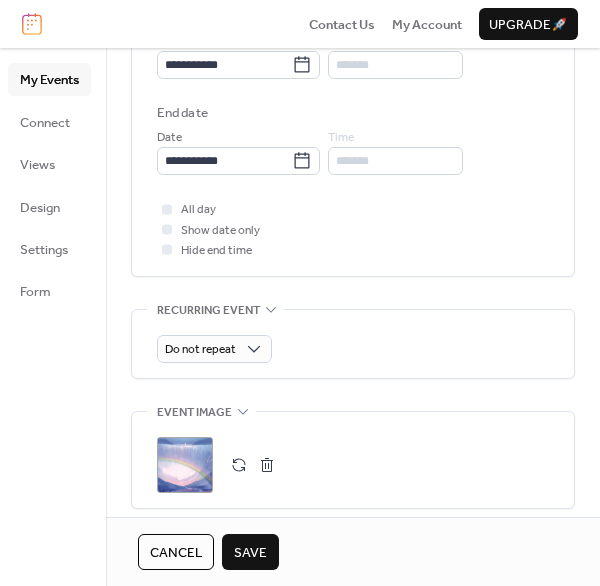 click at bounding box center [267, 465] 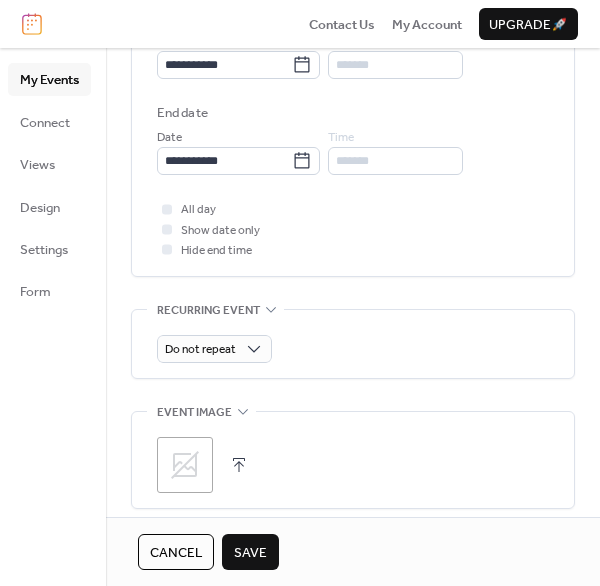 click at bounding box center (239, 465) 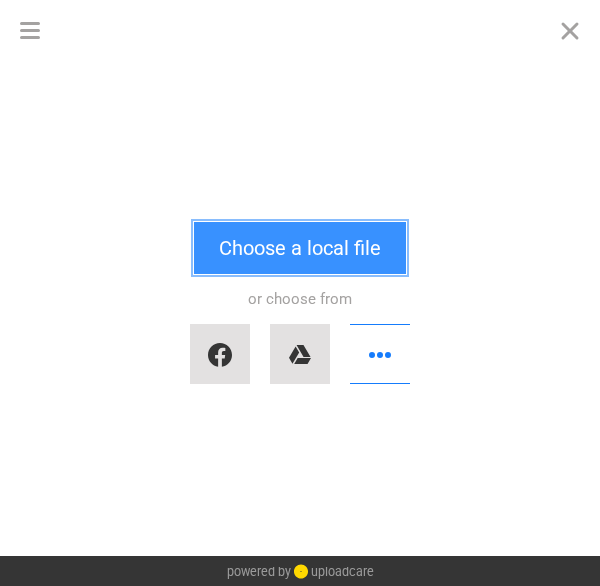 click on "Choose a local file" at bounding box center (300, 248) 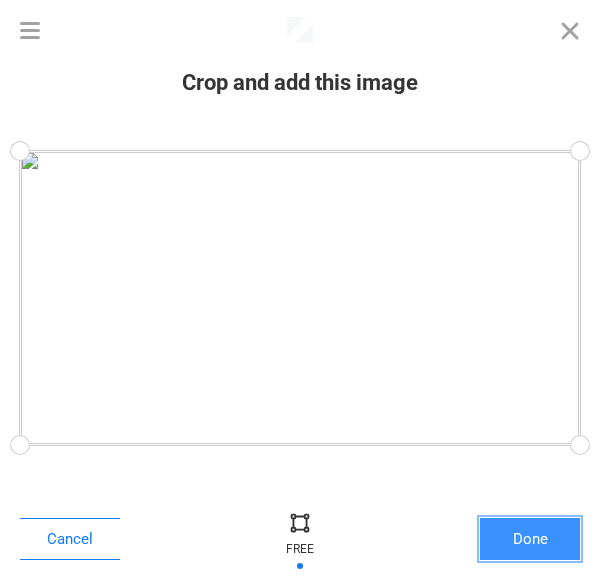 click on "Done" at bounding box center [530, 539] 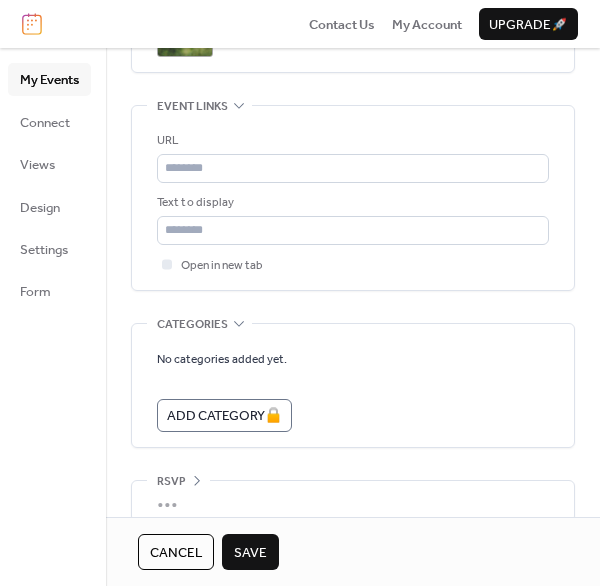 scroll, scrollTop: 1155, scrollLeft: 0, axis: vertical 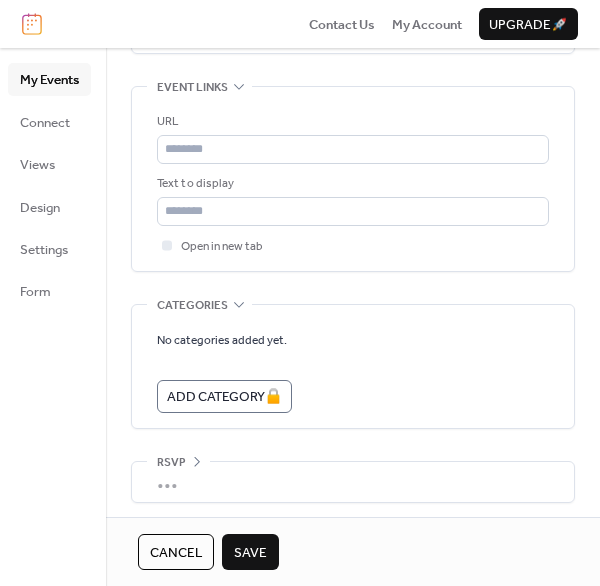 click on "Save" at bounding box center (250, 553) 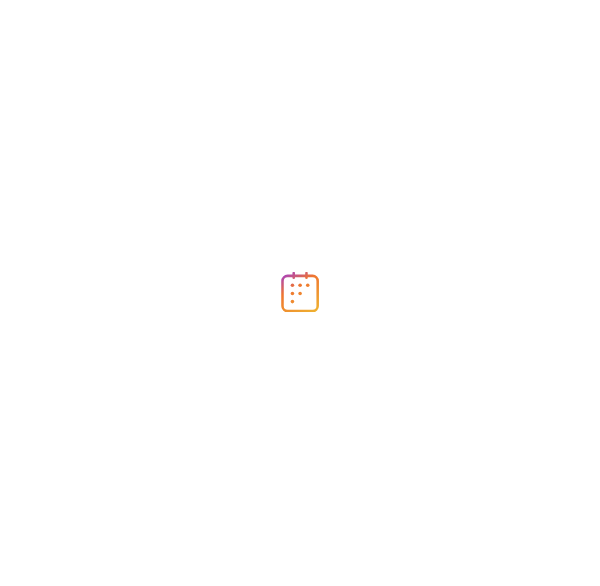 scroll, scrollTop: 0, scrollLeft: 0, axis: both 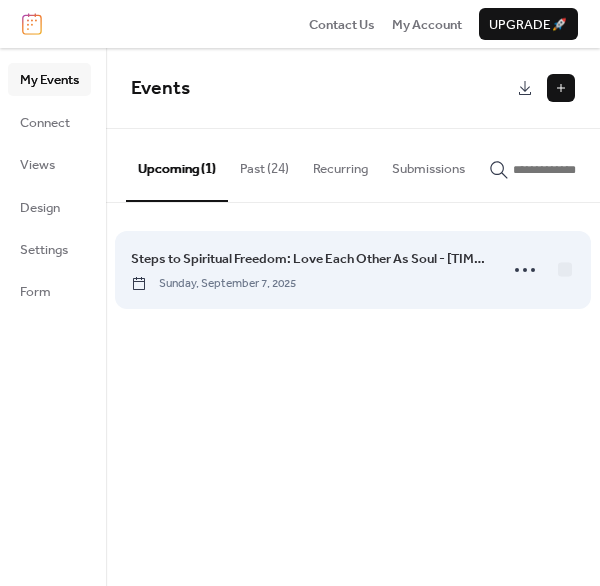 click on "Steps to Spiritual Freedom: Love Each Other As Soul - [TIME] to [TIME] ([TIMEZONE])" at bounding box center [308, 259] 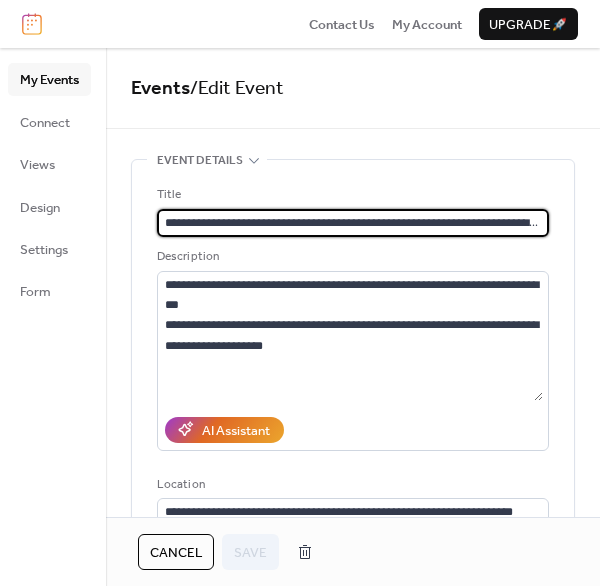 scroll, scrollTop: 0, scrollLeft: 33, axis: horizontal 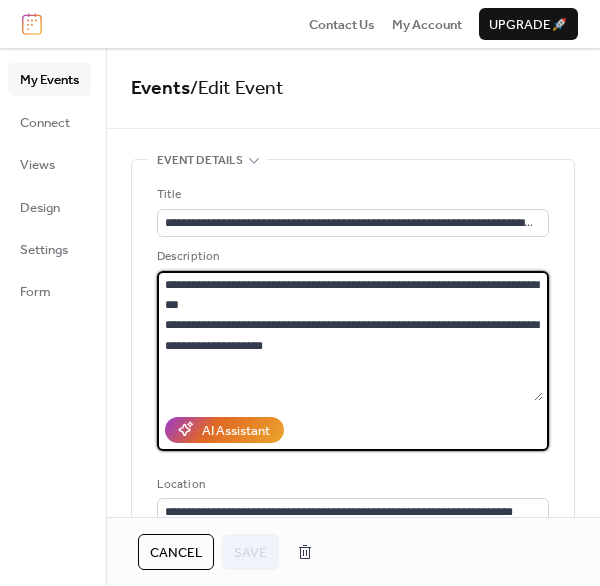 click on "**********" at bounding box center (350, 336) 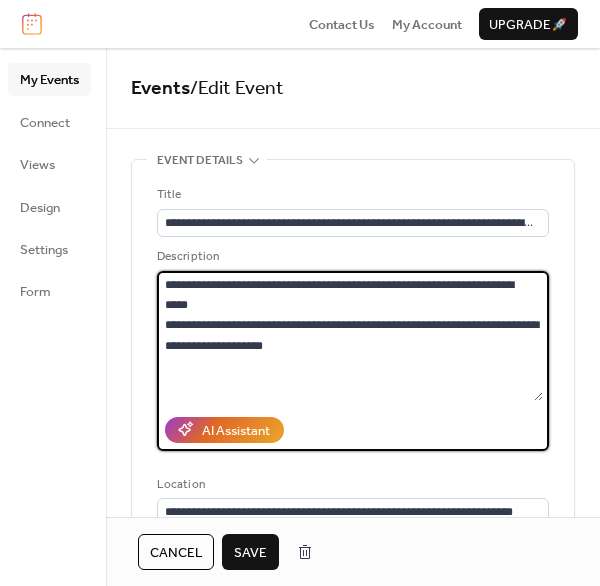 type on "**********" 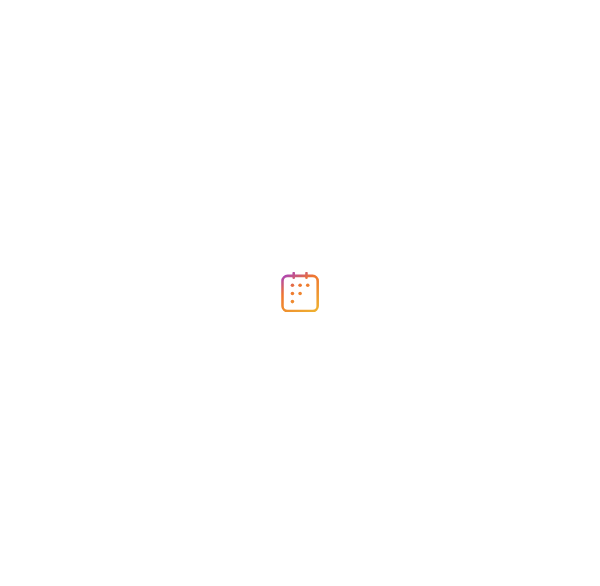 scroll, scrollTop: 0, scrollLeft: 0, axis: both 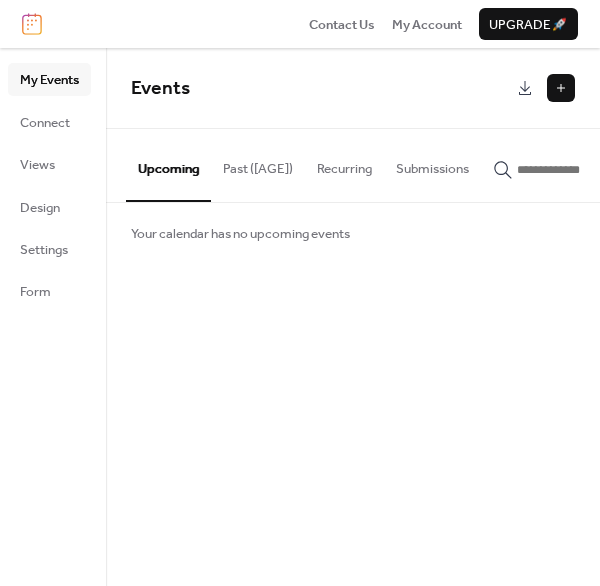 click on "Past ([AGE])" at bounding box center (258, 164) 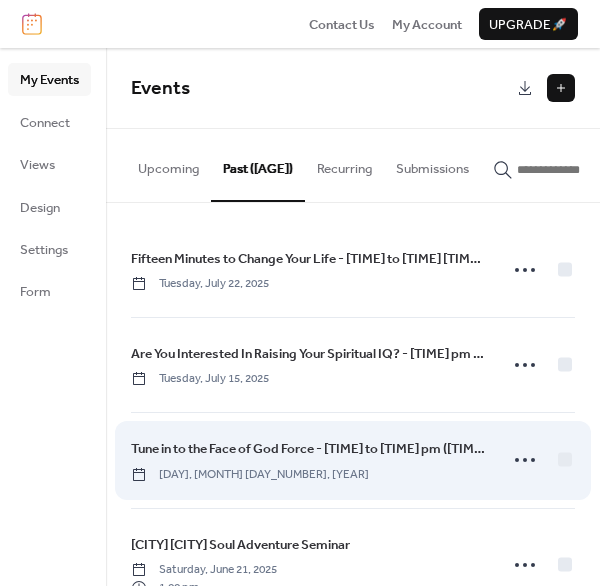 scroll, scrollTop: 100, scrollLeft: 0, axis: vertical 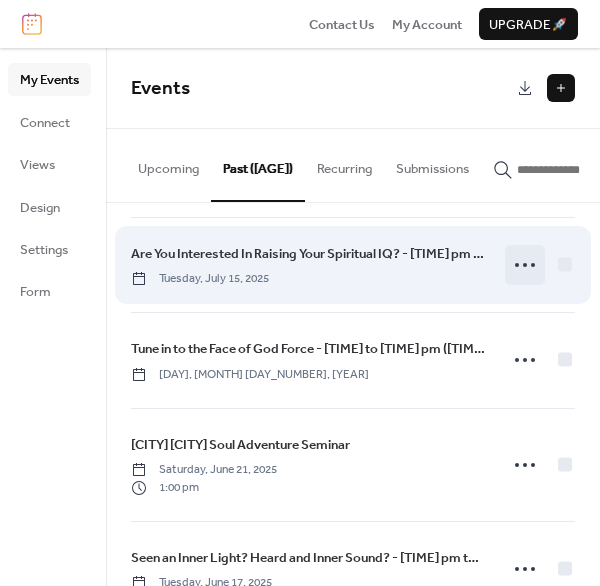 click 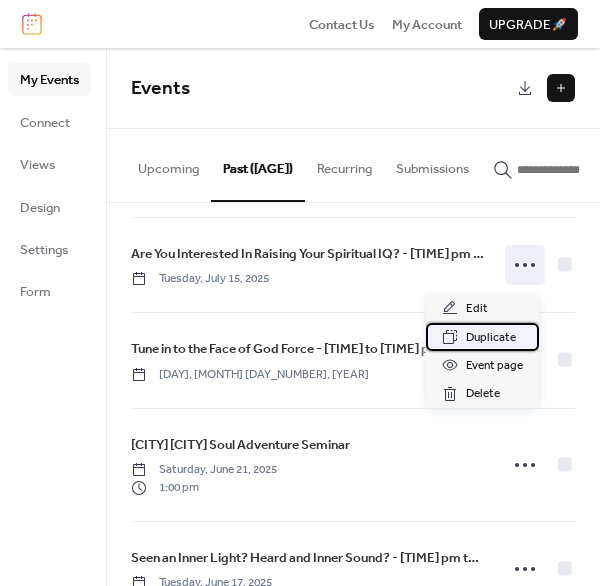 click on "Duplicate" at bounding box center (491, 338) 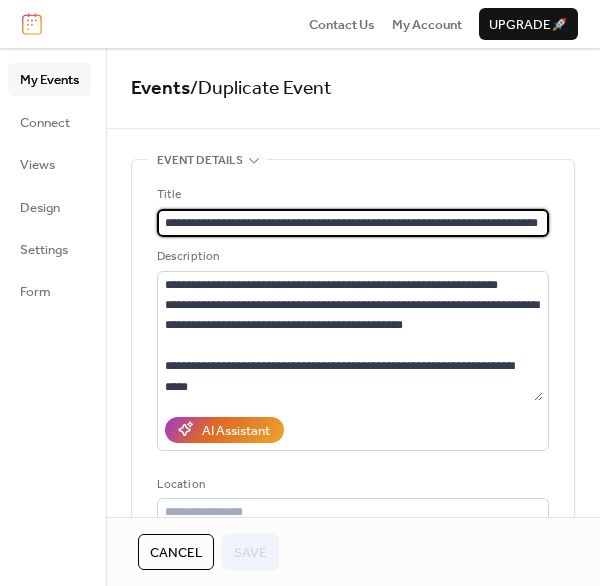 scroll, scrollTop: 0, scrollLeft: 2, axis: horizontal 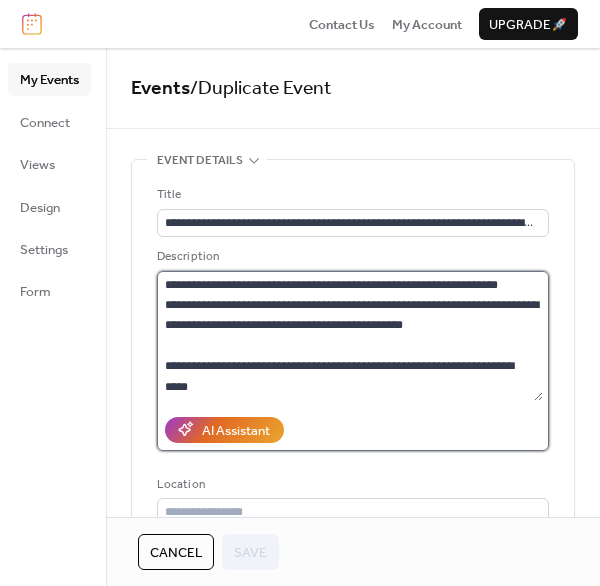 click at bounding box center (350, 336) 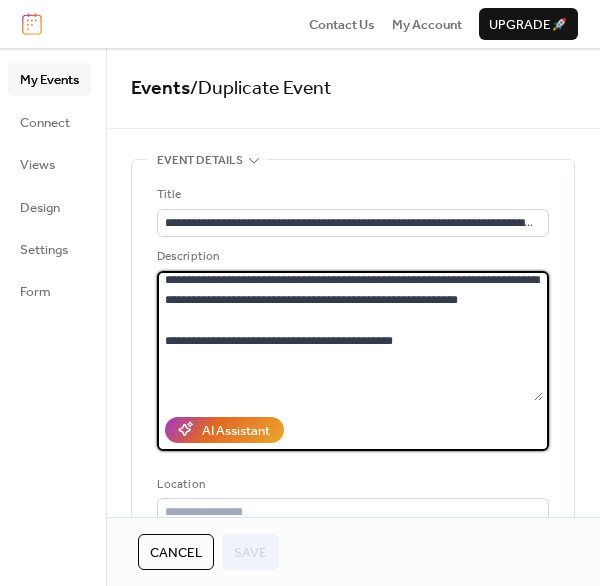 scroll, scrollTop: 530, scrollLeft: 0, axis: vertical 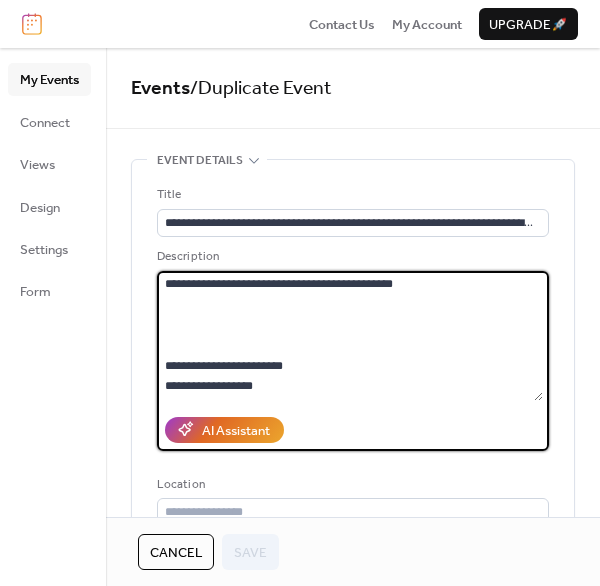 drag, startPoint x: 170, startPoint y: 291, endPoint x: 283, endPoint y: 367, distance: 136.18002 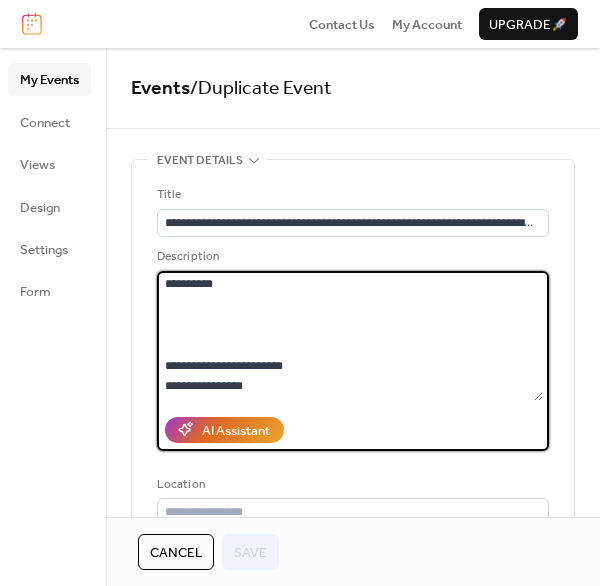 scroll, scrollTop: 426, scrollLeft: 0, axis: vertical 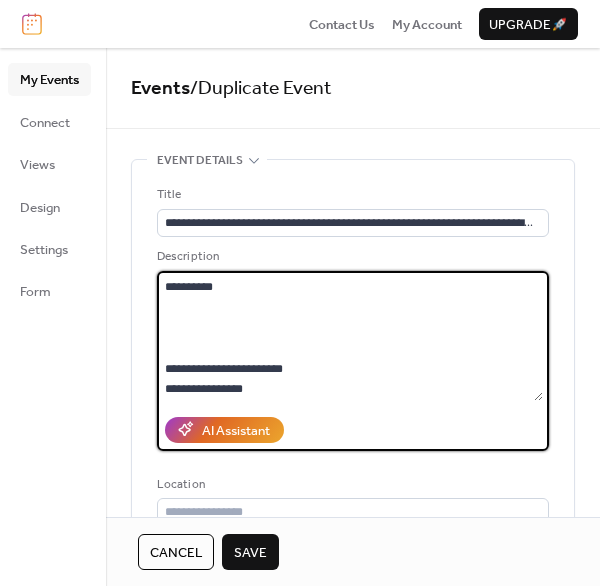 click on "**********" at bounding box center (350, 336) 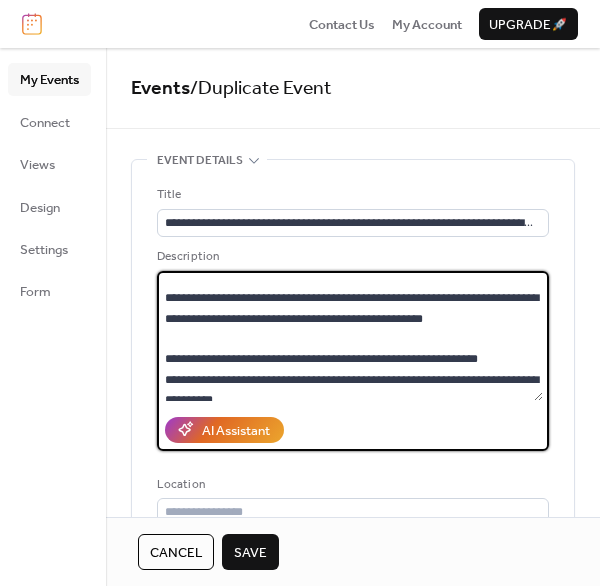 scroll, scrollTop: 0, scrollLeft: 0, axis: both 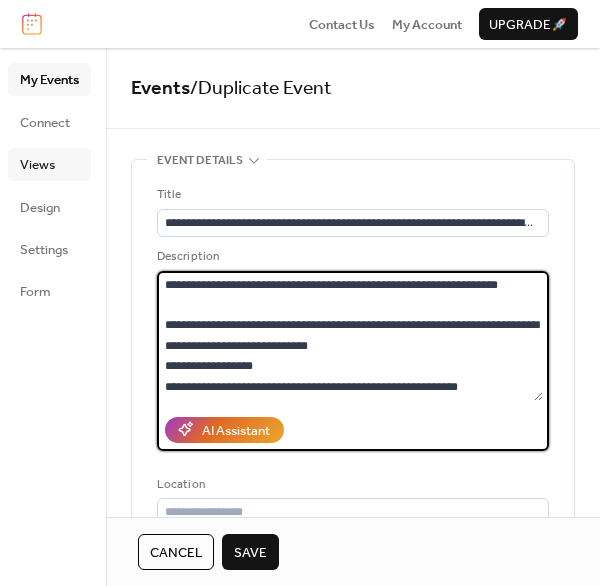 type on "**********" 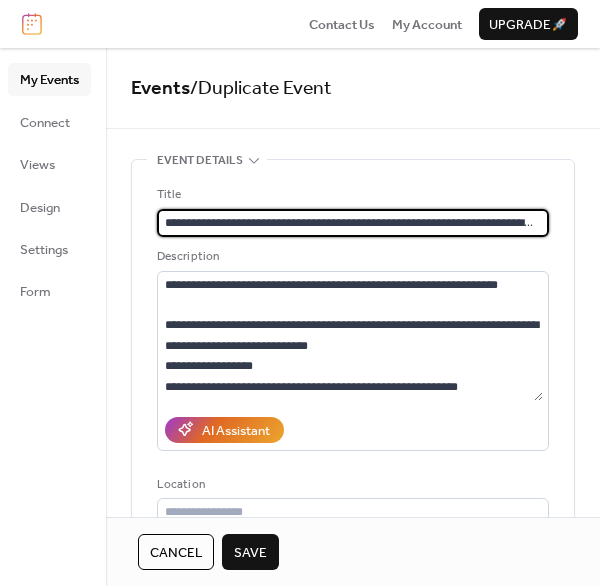 drag, startPoint x: 163, startPoint y: 221, endPoint x: 400, endPoint y: 217, distance: 237.03375 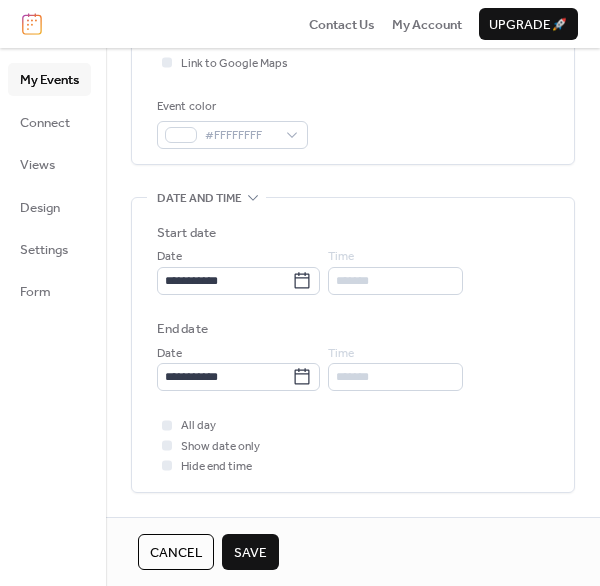 scroll, scrollTop: 500, scrollLeft: 0, axis: vertical 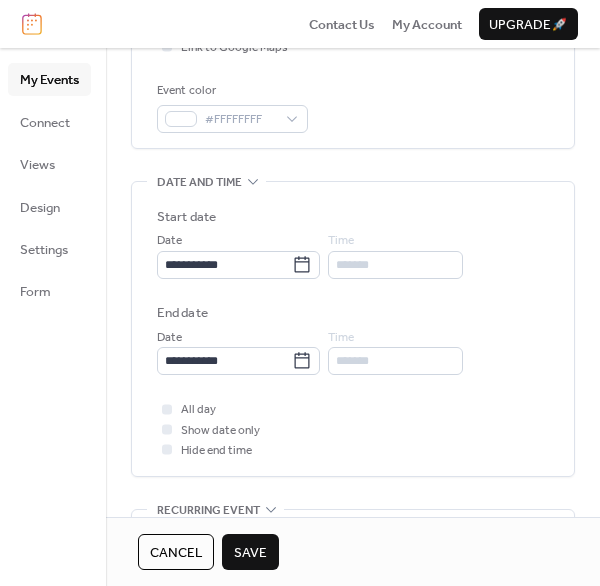type on "**********" 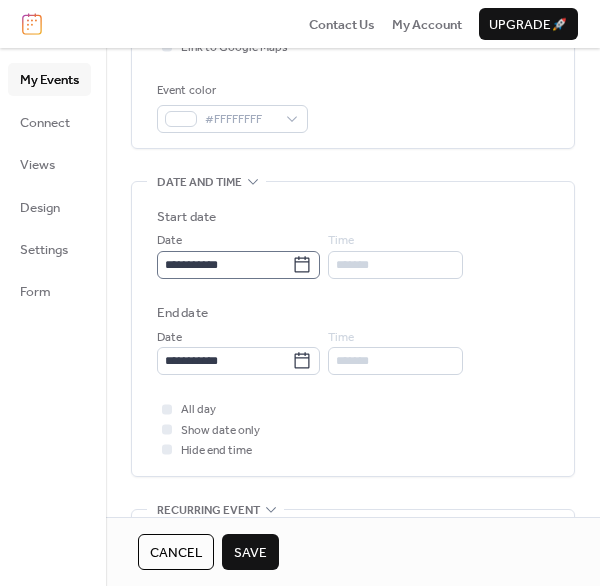 click 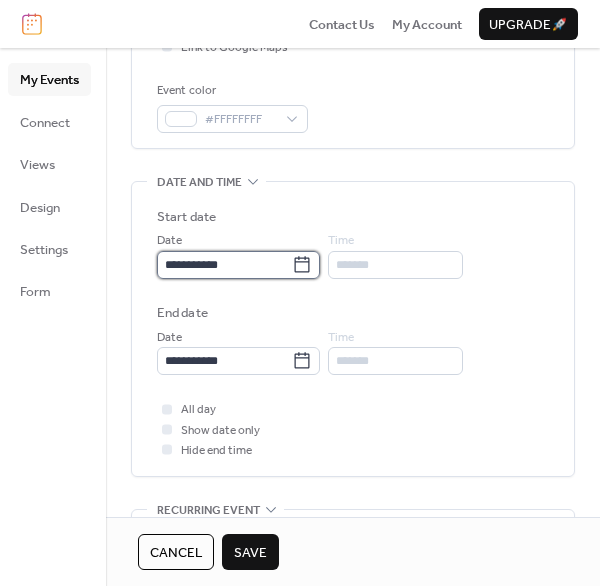 click on "**********" at bounding box center (224, 265) 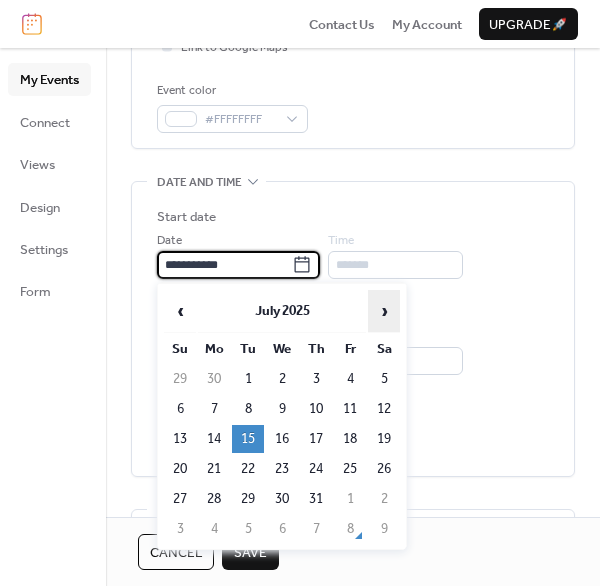 click on "›" at bounding box center [384, 311] 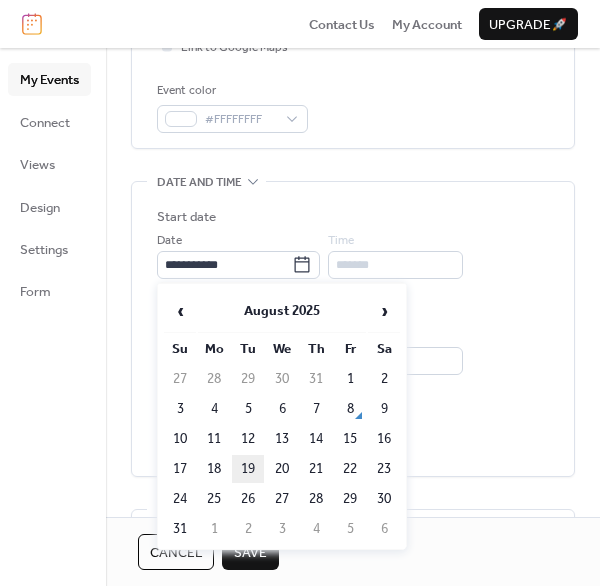 click on "19" at bounding box center (248, 469) 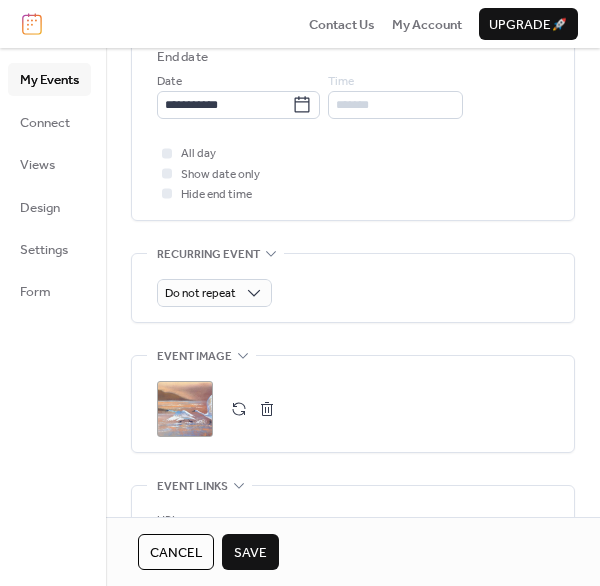 scroll, scrollTop: 900, scrollLeft: 0, axis: vertical 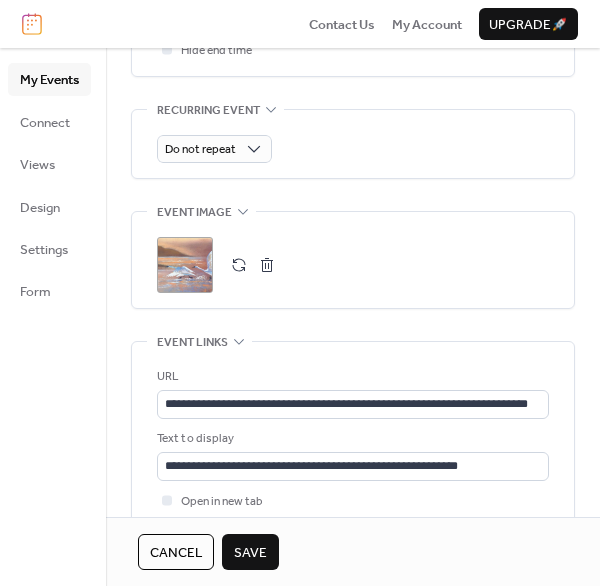 click at bounding box center [267, 265] 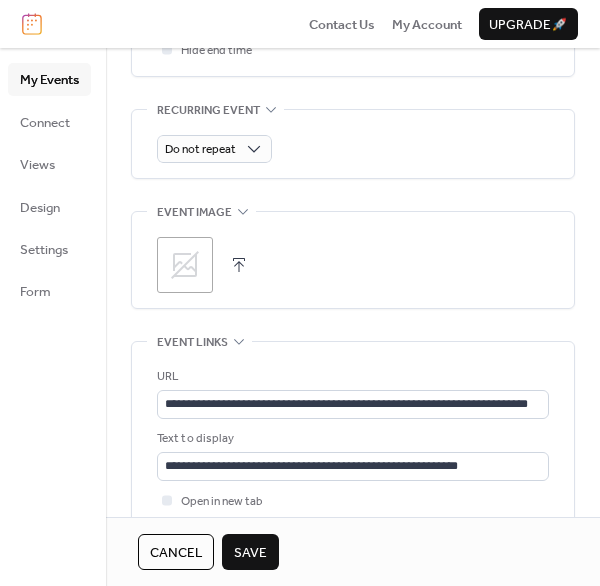 click at bounding box center (239, 265) 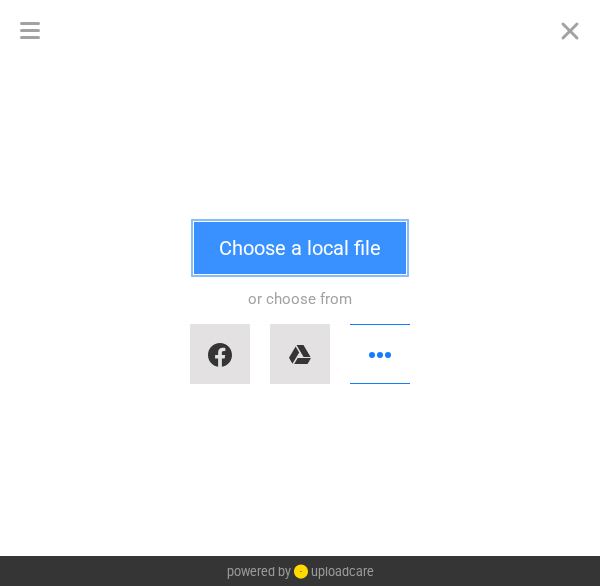 click on "Choose a local file" at bounding box center [300, 248] 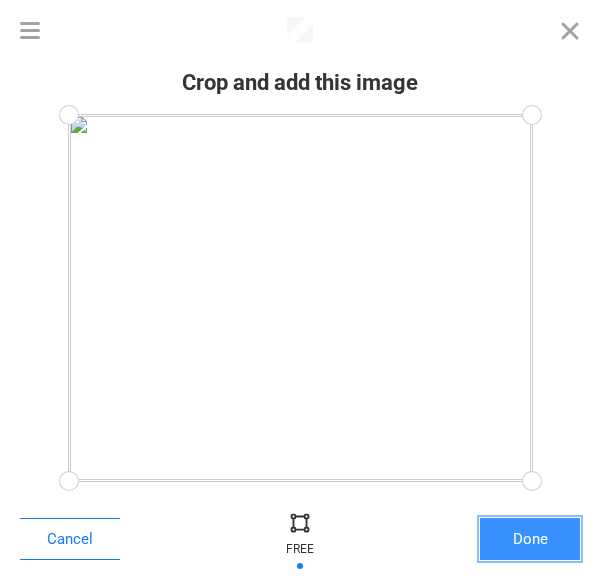 click on "Done" at bounding box center (530, 539) 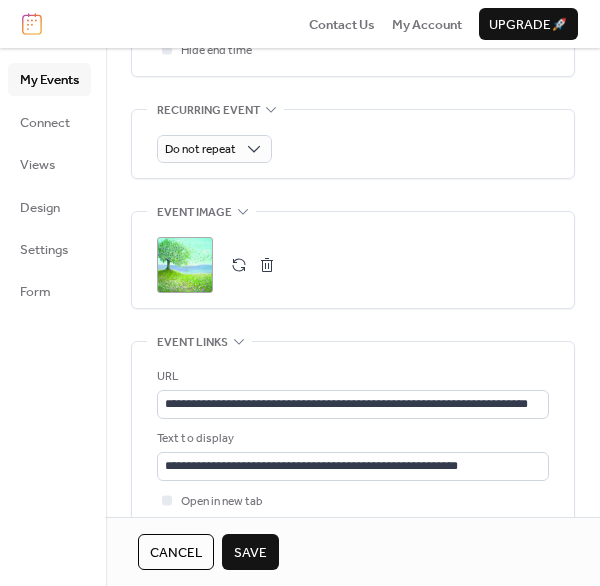 click on "Save" at bounding box center [250, 553] 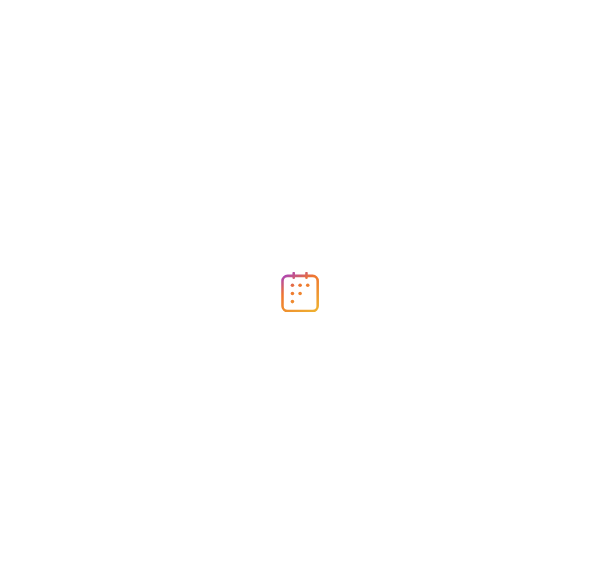 scroll, scrollTop: 0, scrollLeft: 0, axis: both 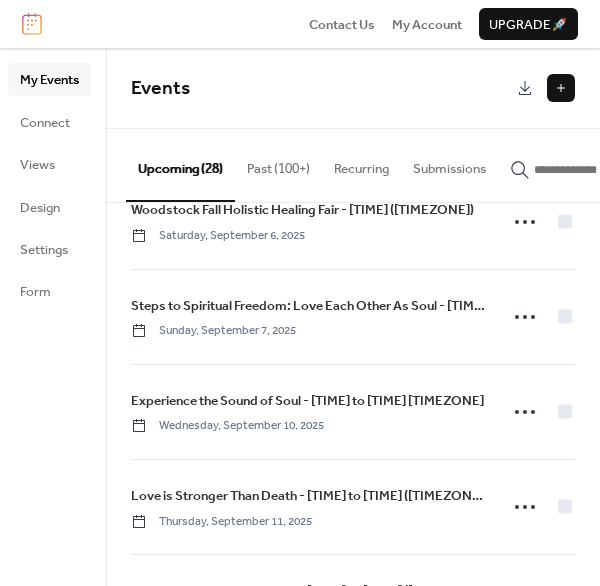 click on "Steps to Spiritual Freedom: Love Each Other As Soul - [TIME] to [TIME] ([TIMEZONE])" at bounding box center (308, 306) 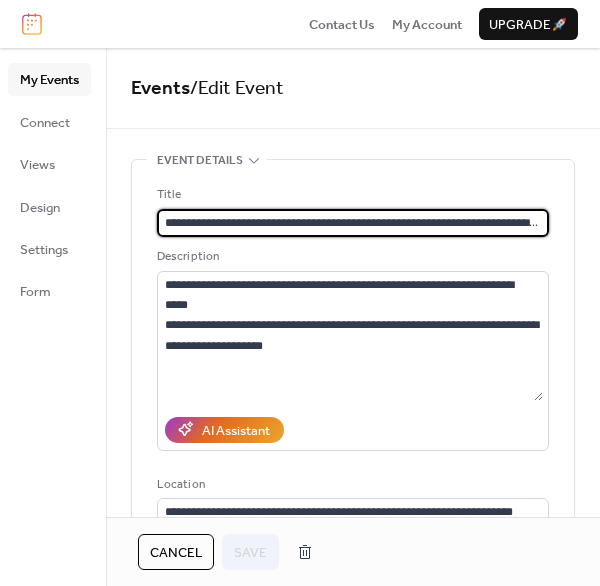 scroll, scrollTop: 0, scrollLeft: 33, axis: horizontal 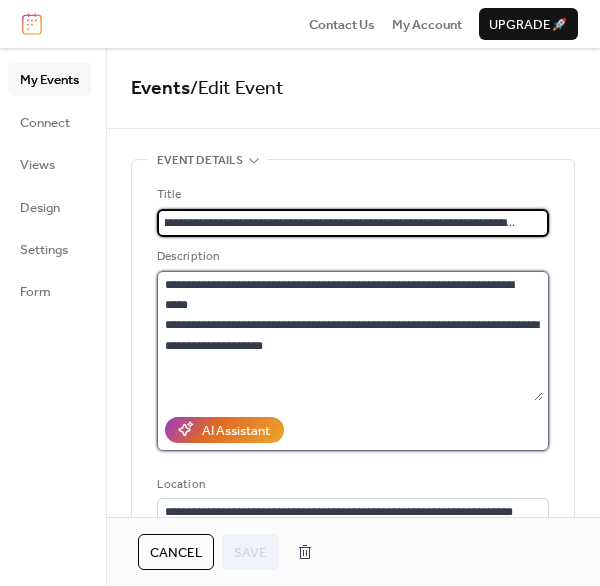 click on "**********" at bounding box center [350, 336] 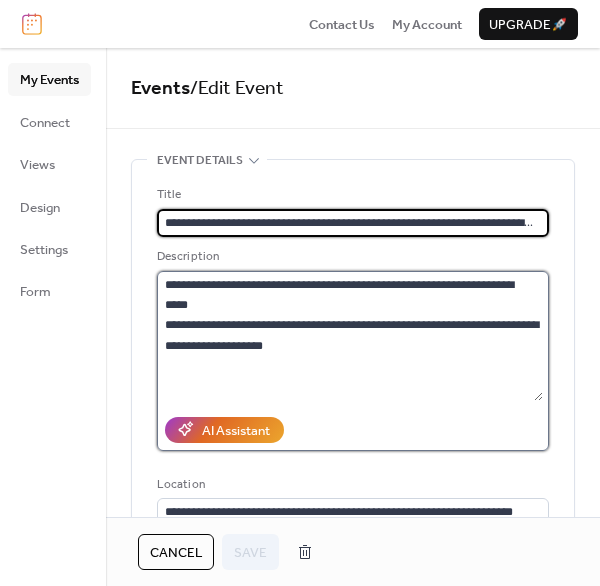click on "**********" at bounding box center (350, 336) 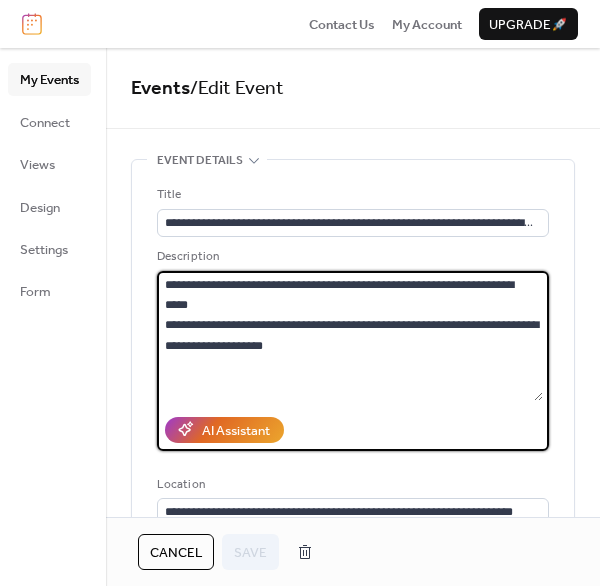 click on "**********" at bounding box center [350, 336] 